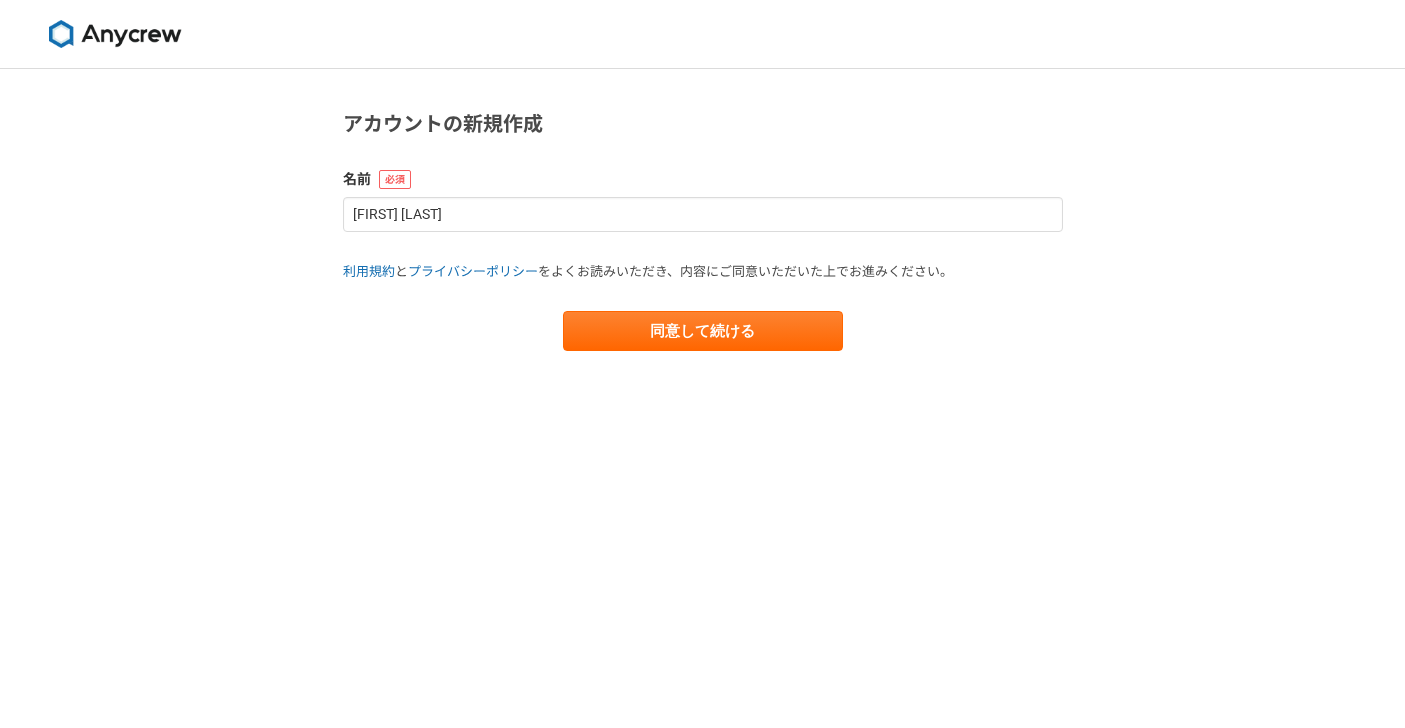 scroll, scrollTop: 0, scrollLeft: 0, axis: both 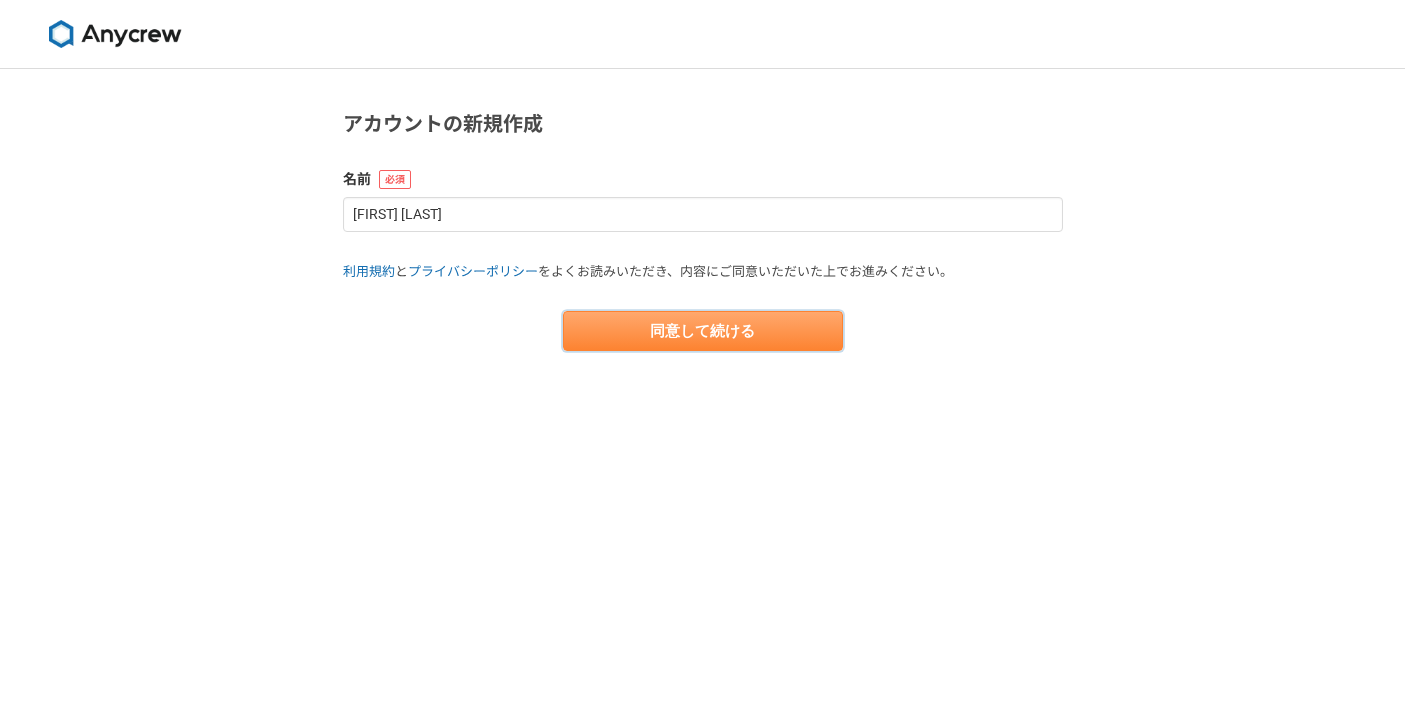 click on "同意して続ける" at bounding box center [703, 331] 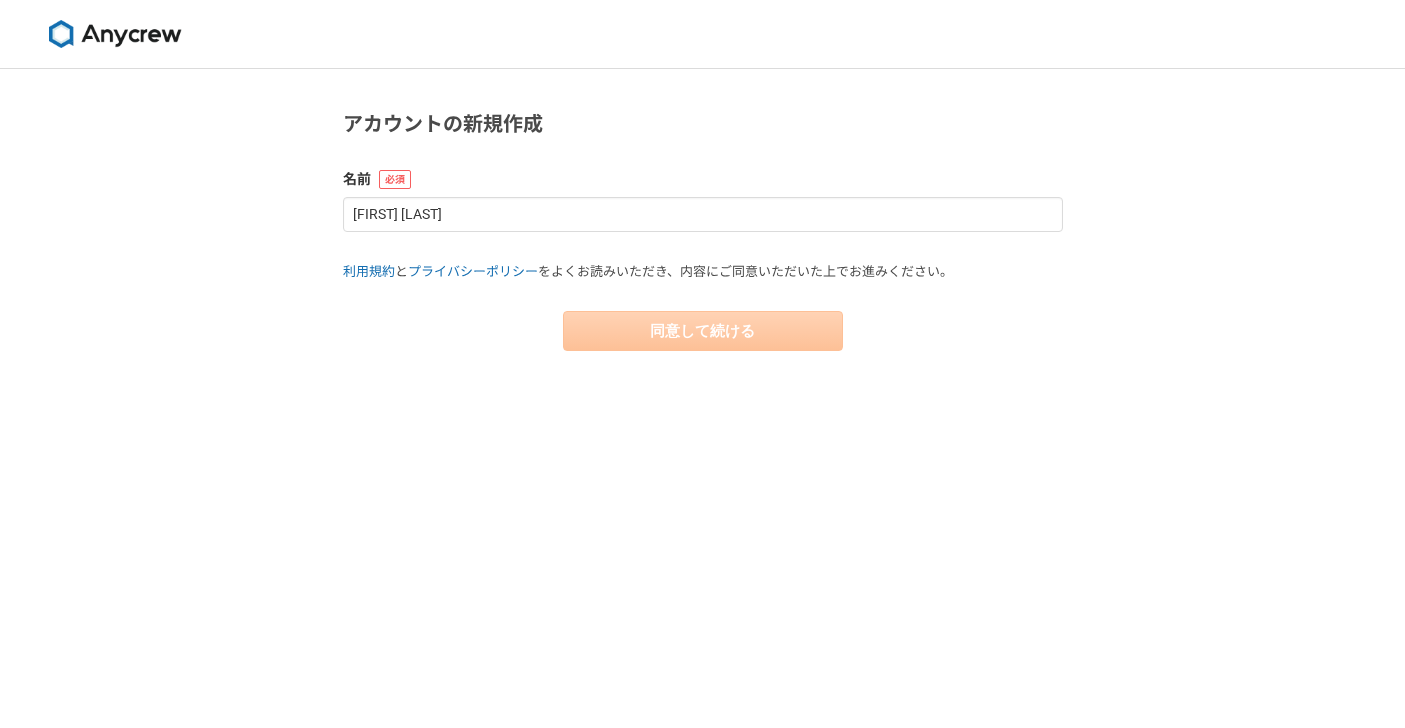 select on "13" 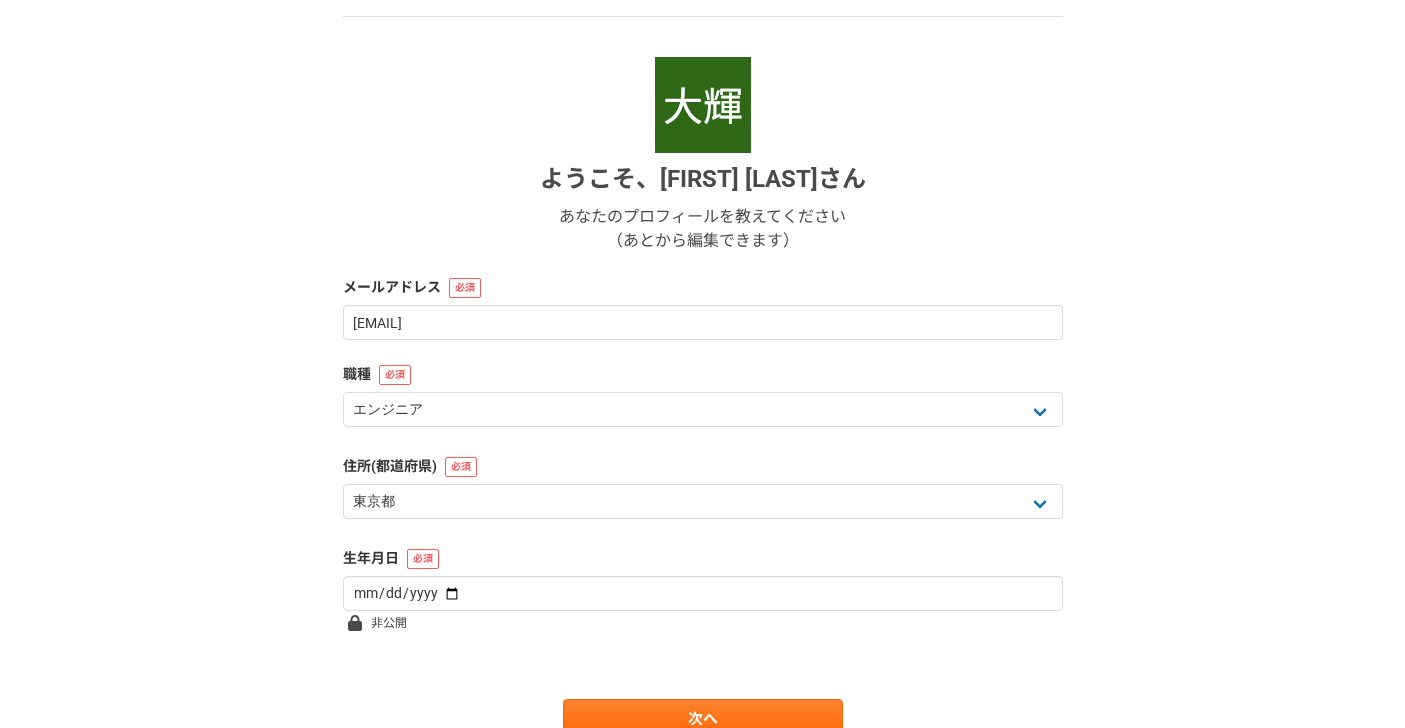 scroll, scrollTop: 183, scrollLeft: 0, axis: vertical 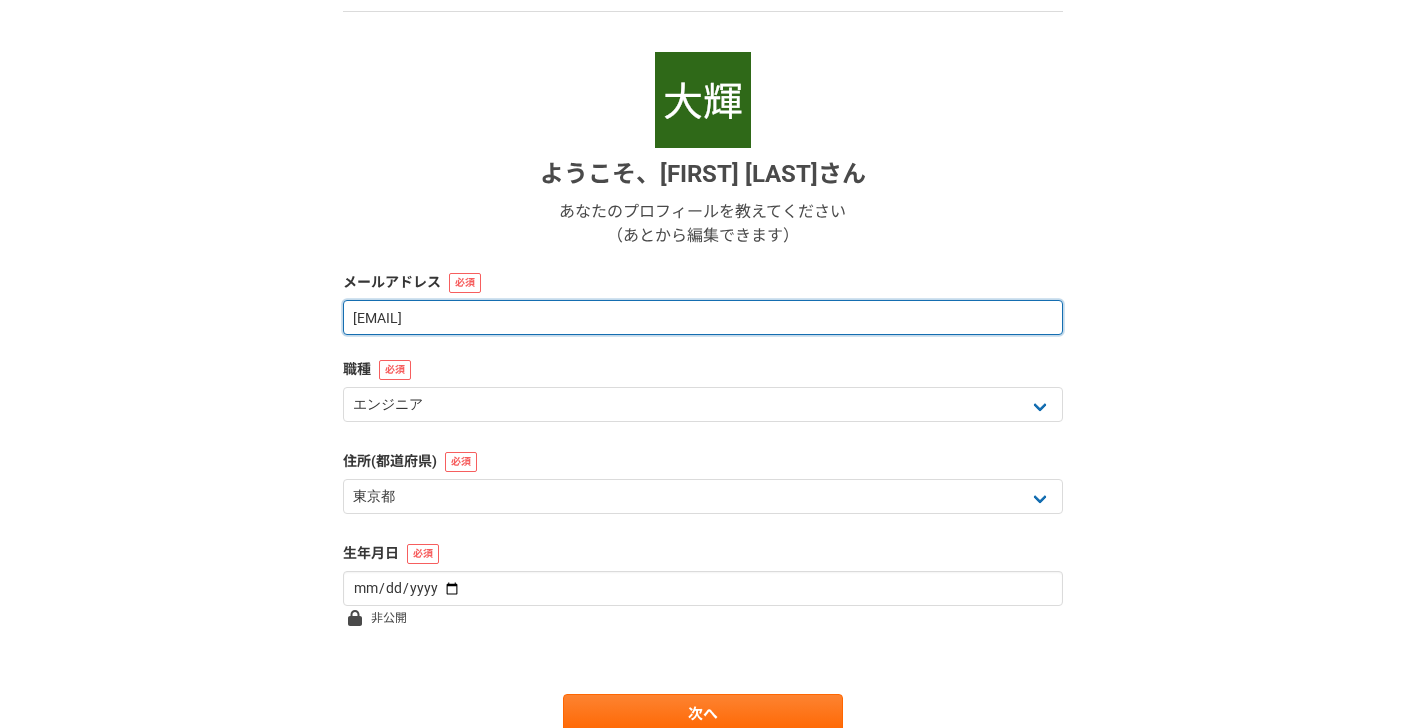 click on "[EMAIL]" at bounding box center [703, 317] 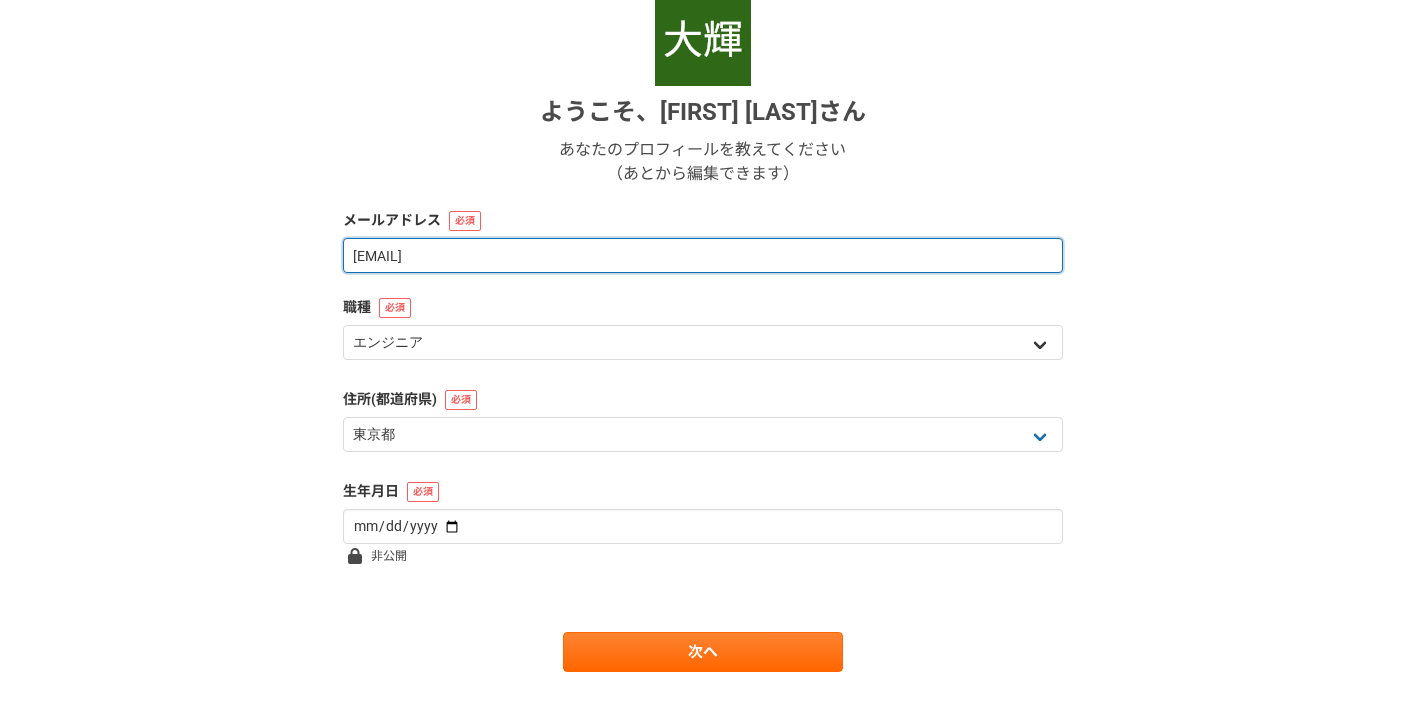 scroll, scrollTop: 269, scrollLeft: 0, axis: vertical 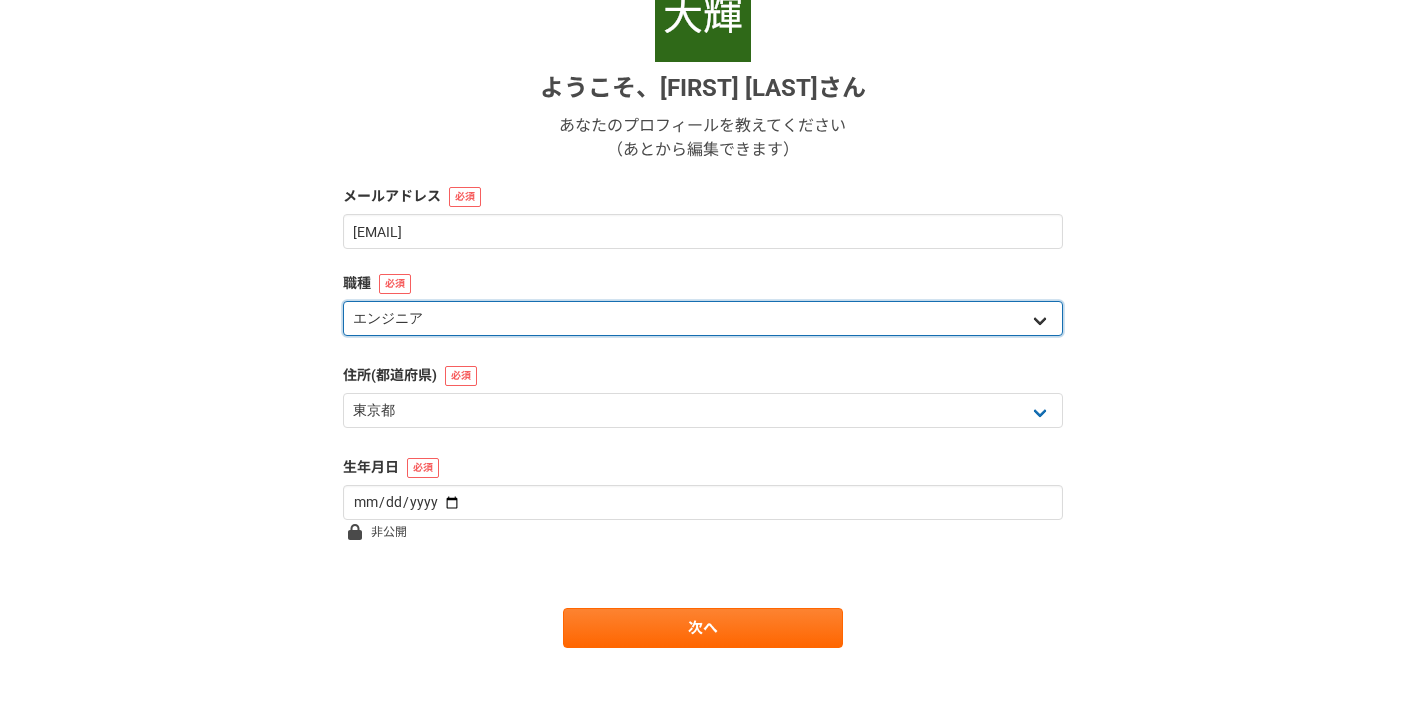 click on "エンジニア デザイナー ライター 営業 マーケティング 企画・事業開発 バックオフィス その他" at bounding box center (703, 318) 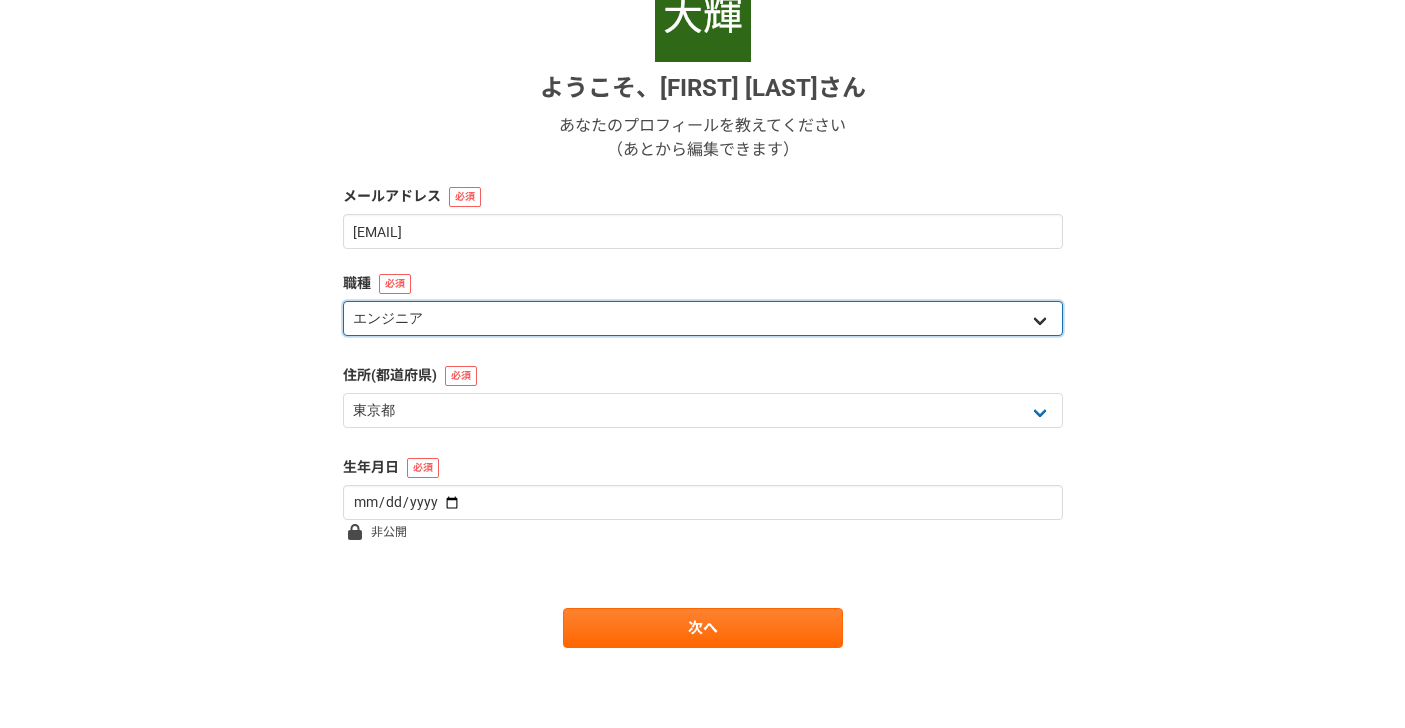 select on "4" 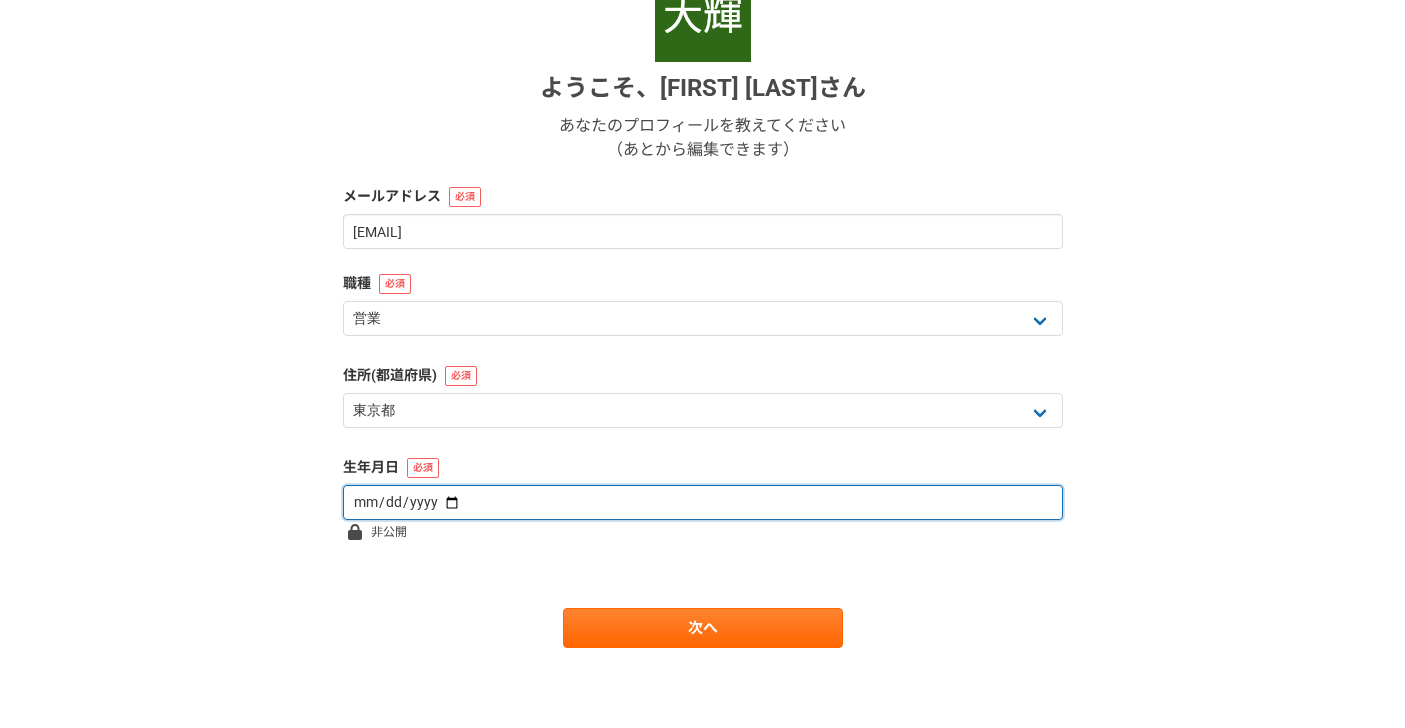 click at bounding box center (703, 502) 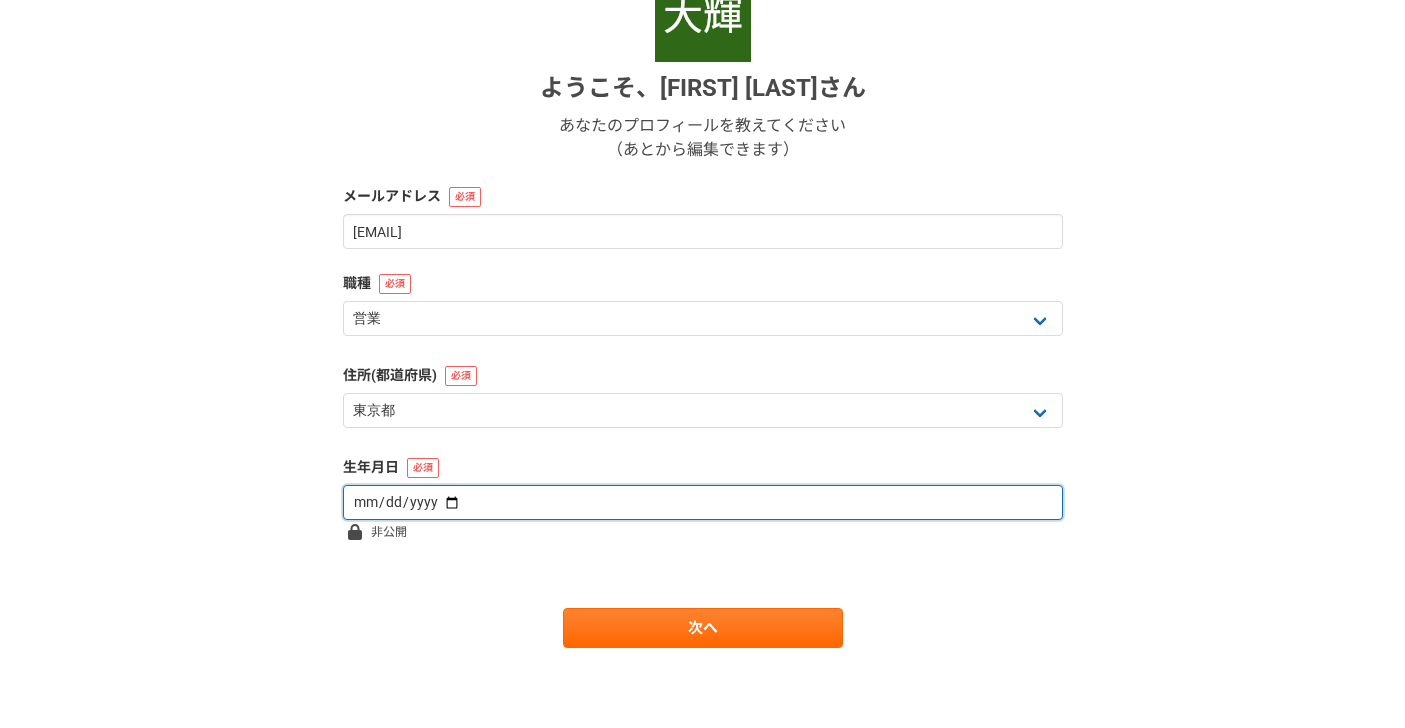 type on "[DATE]" 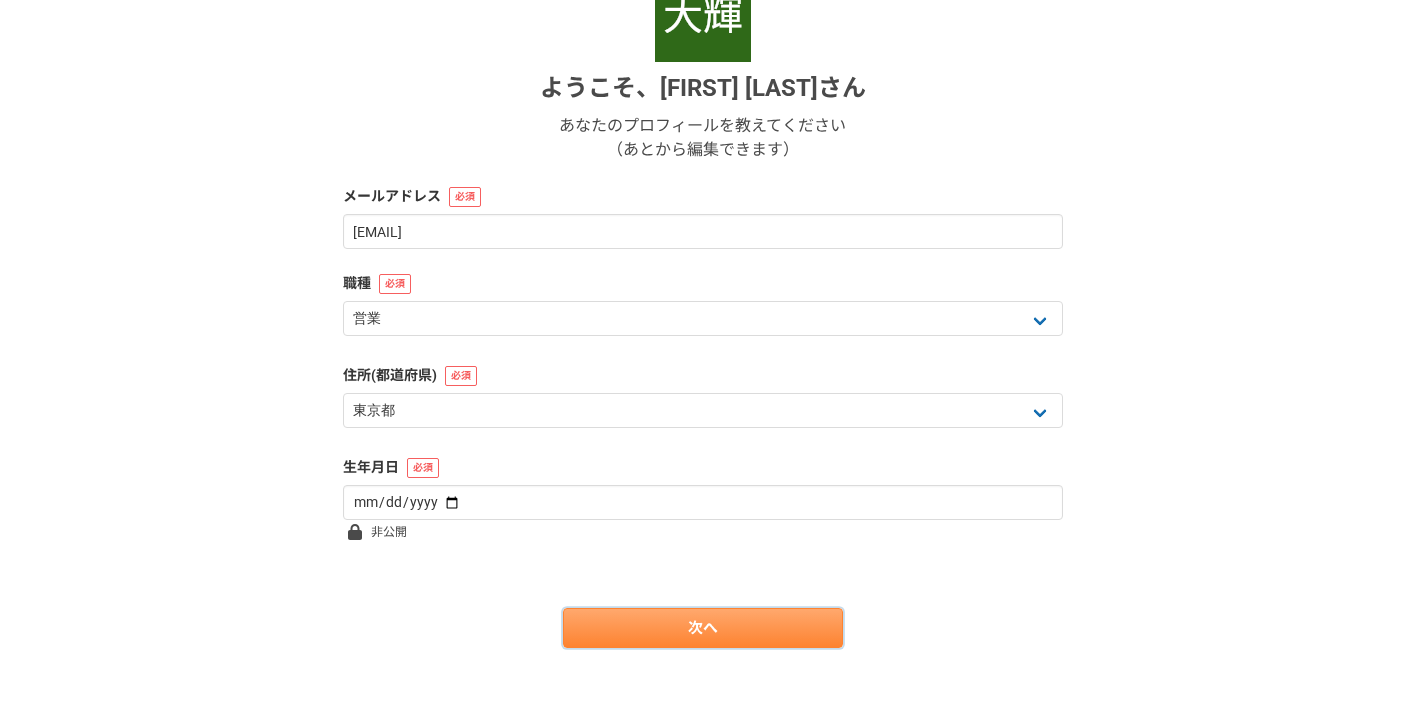 click on "次へ" at bounding box center (703, 628) 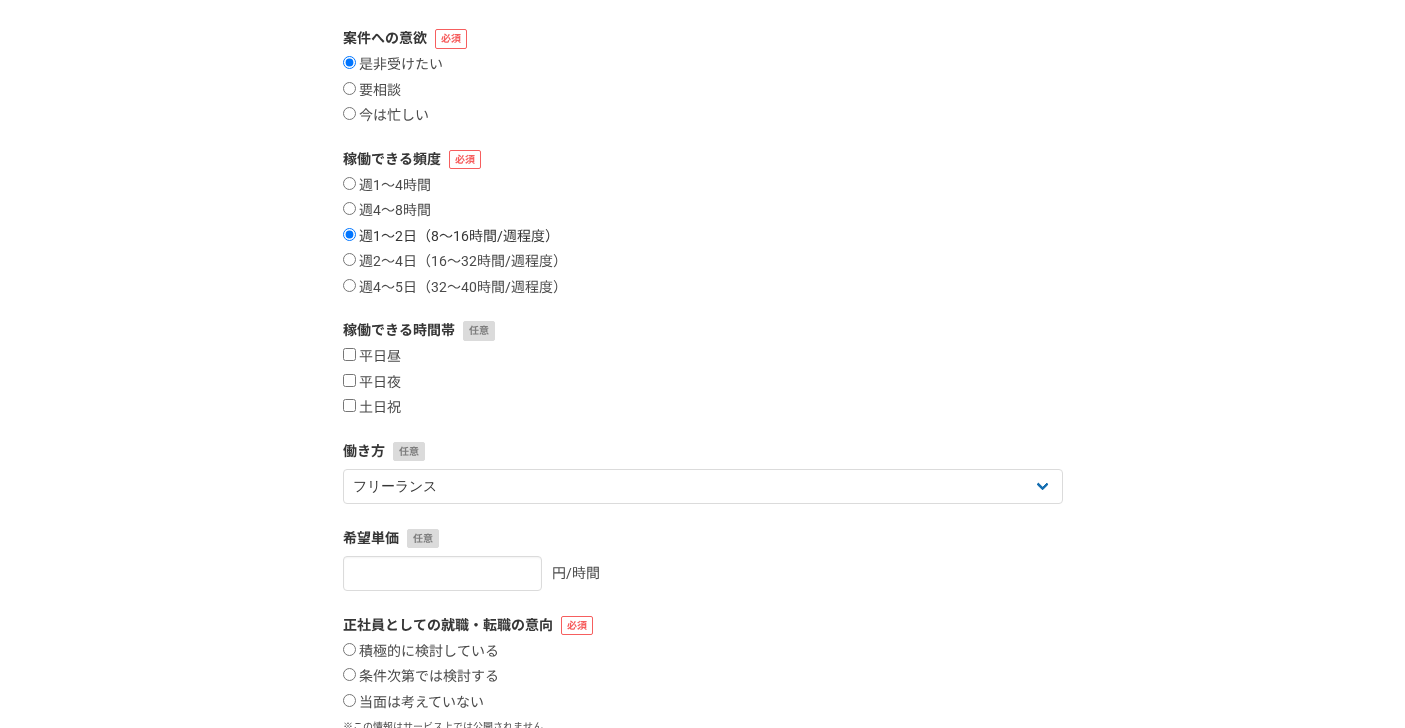 scroll, scrollTop: 222, scrollLeft: 0, axis: vertical 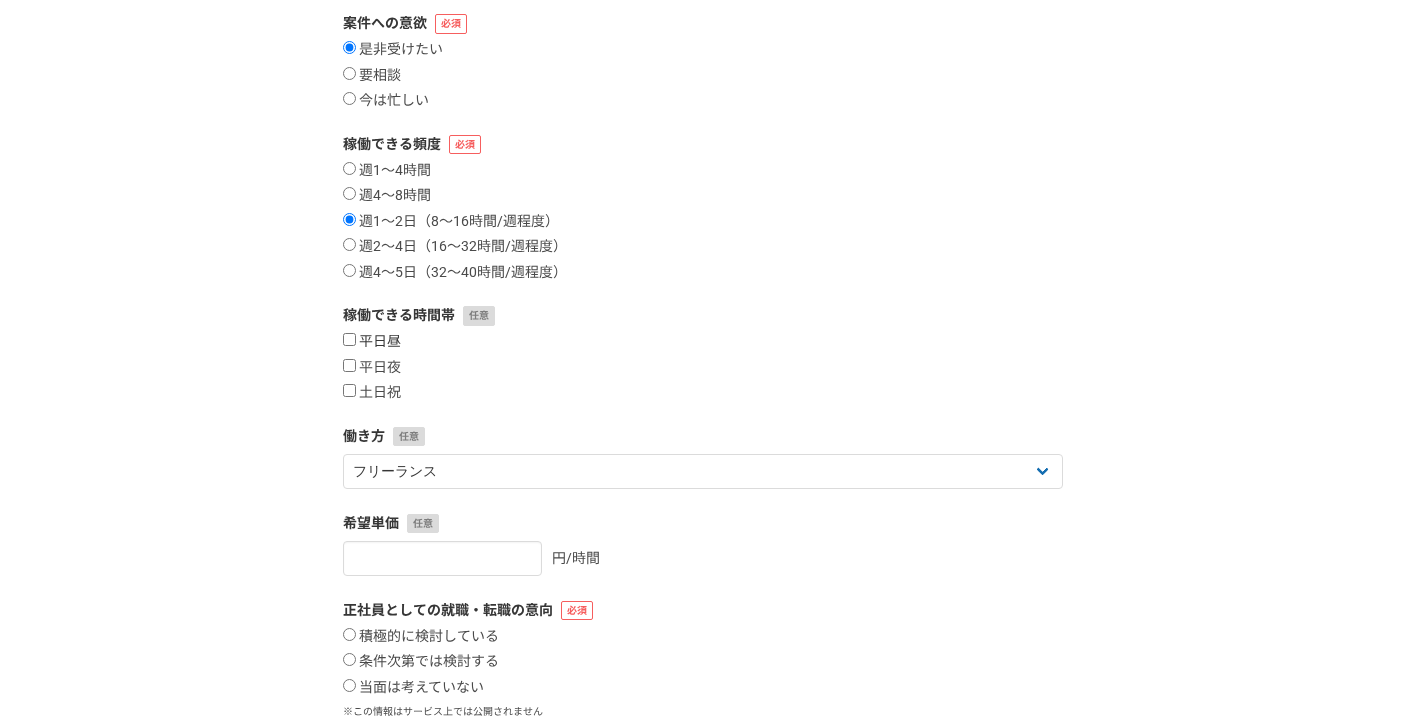click on "平日昼" at bounding box center (349, 339) 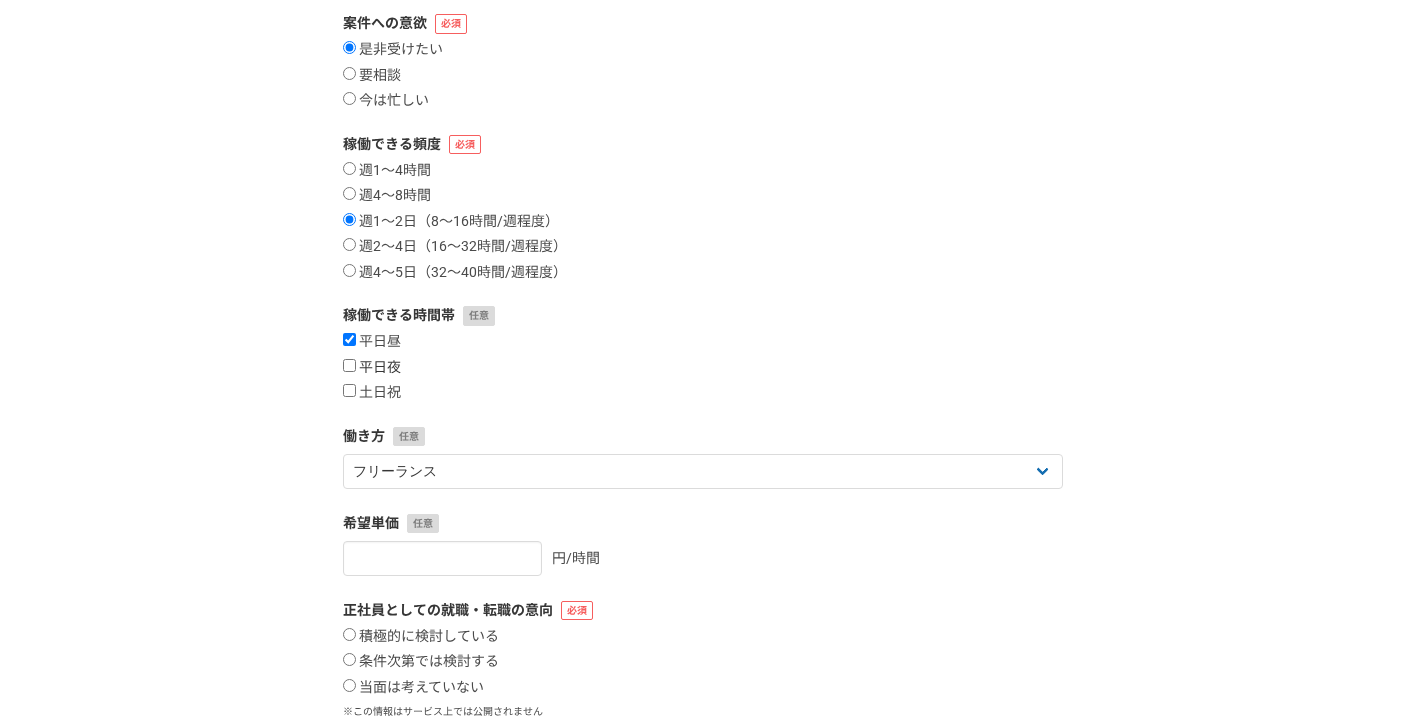 click on "平日夜" at bounding box center (349, 365) 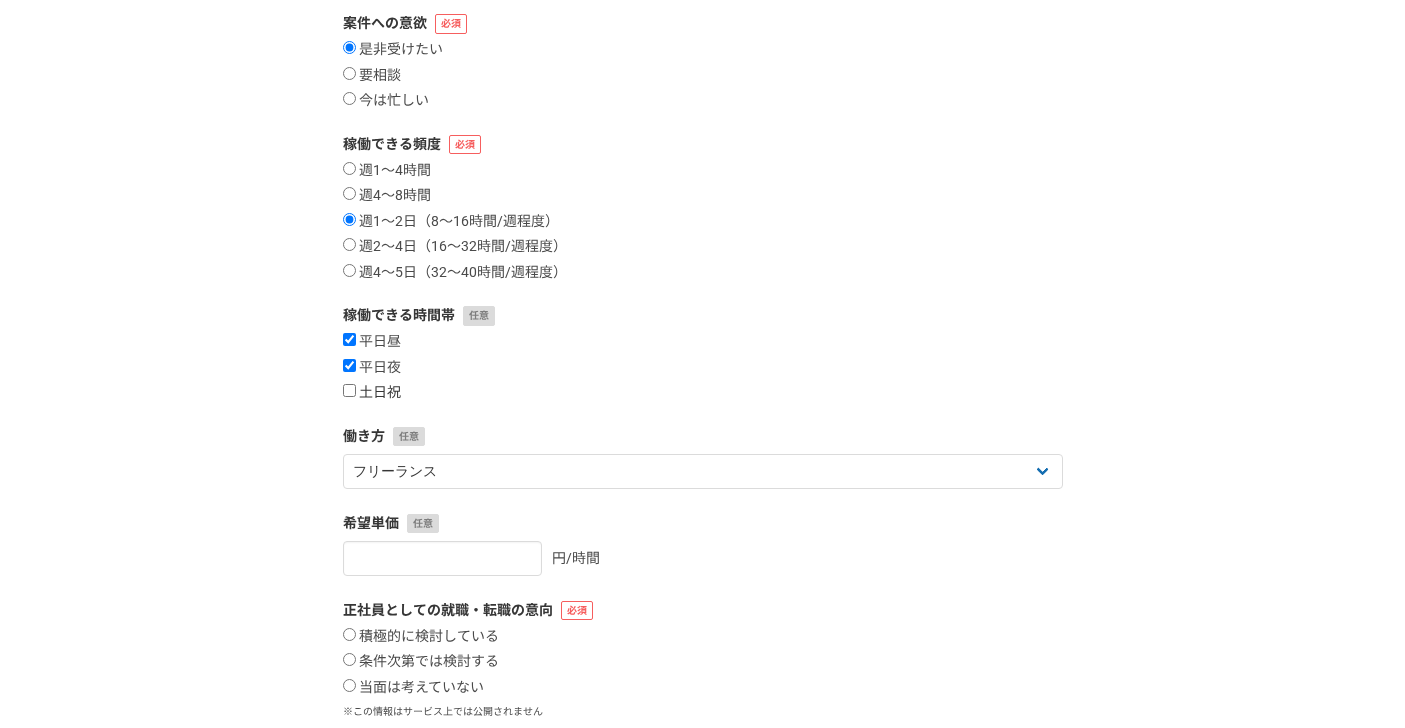 click on "土日祝" at bounding box center [349, 390] 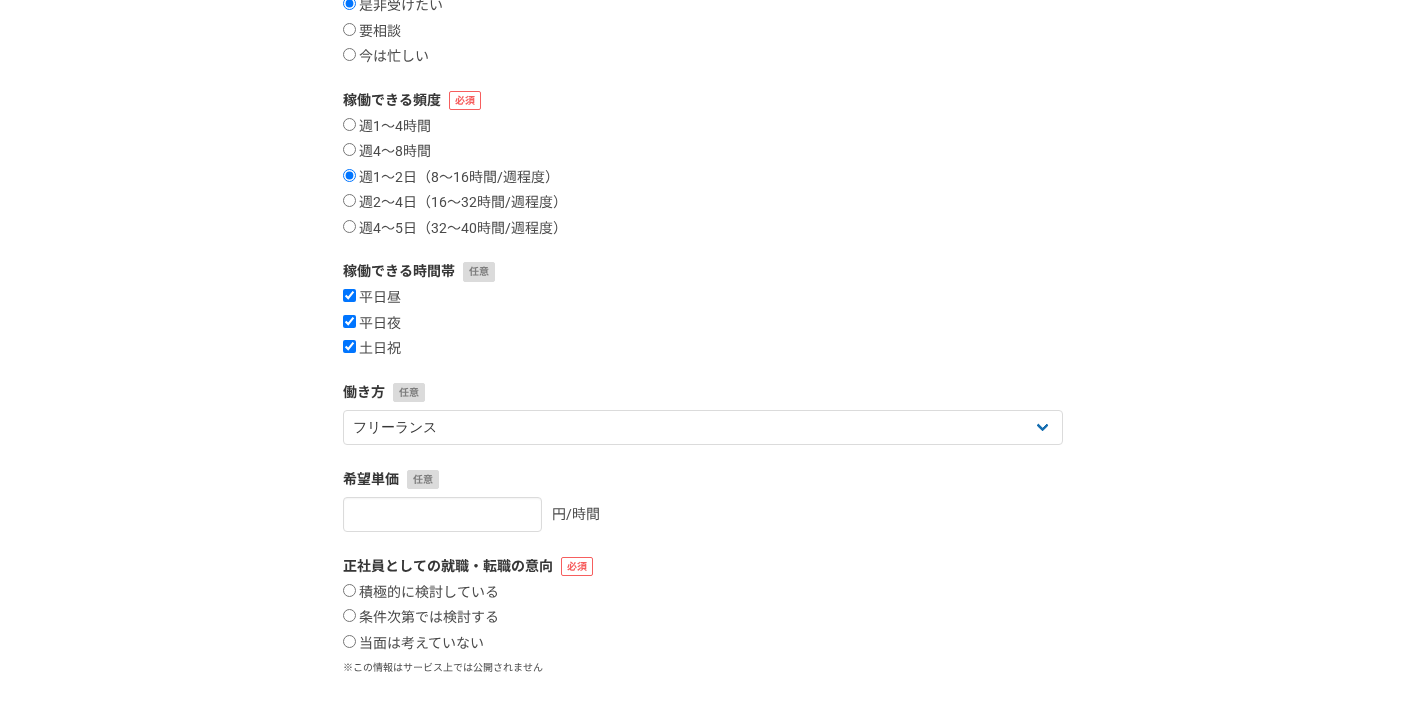 scroll, scrollTop: 300, scrollLeft: 0, axis: vertical 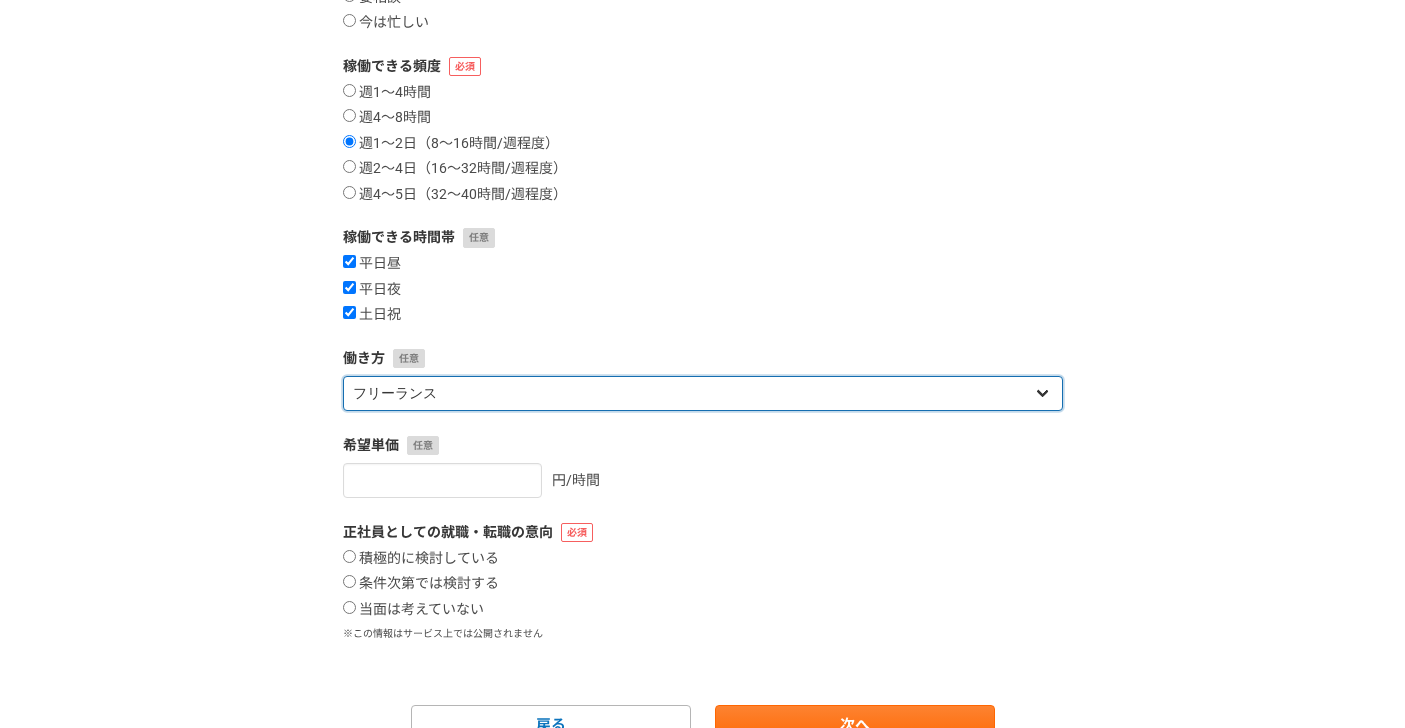 click on "フリーランス 副業 その他" at bounding box center [703, 393] 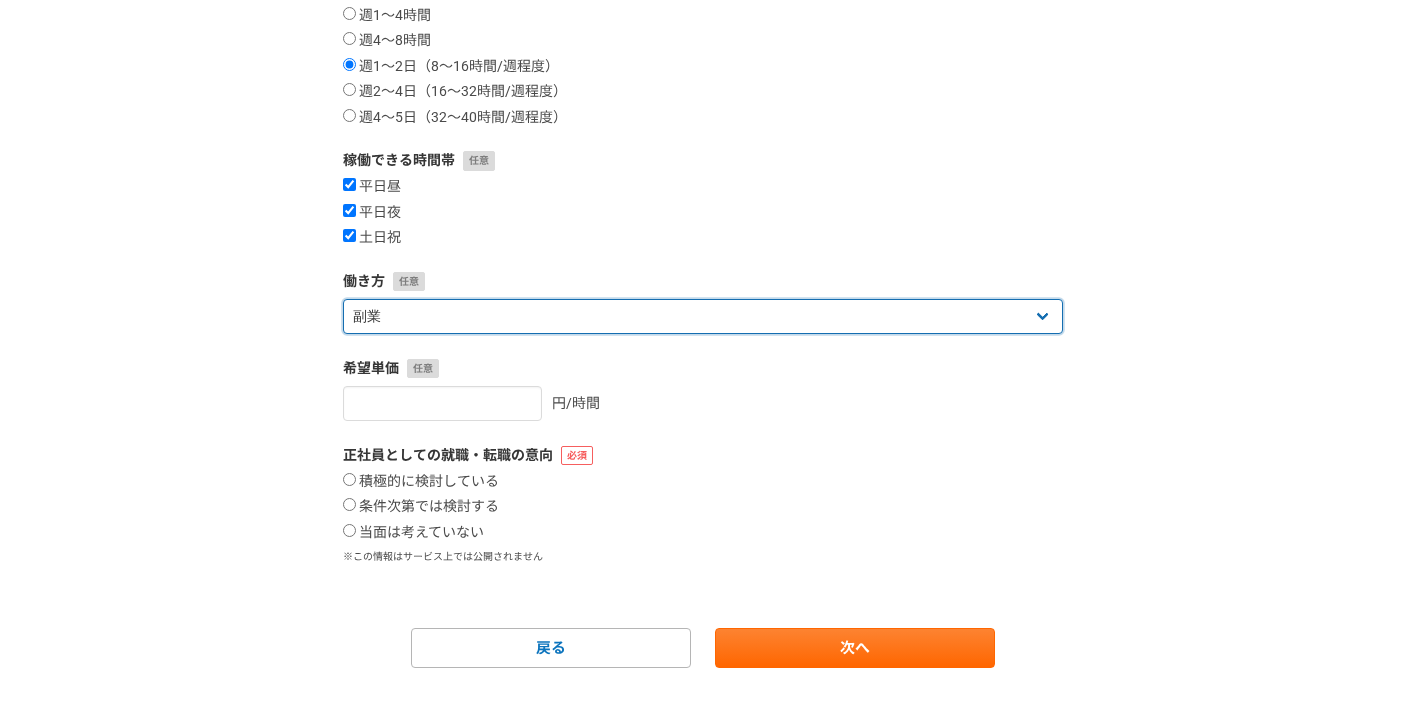 scroll, scrollTop: 381, scrollLeft: 0, axis: vertical 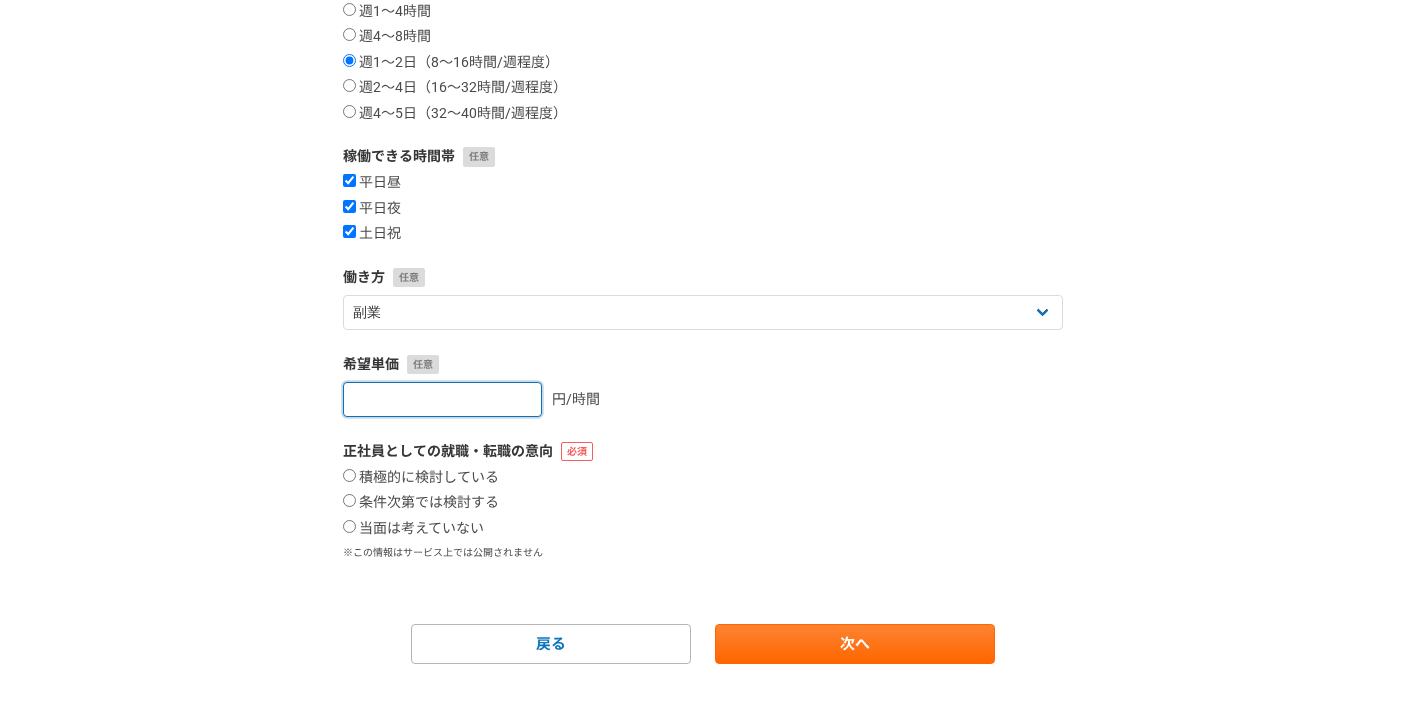 click at bounding box center [442, 399] 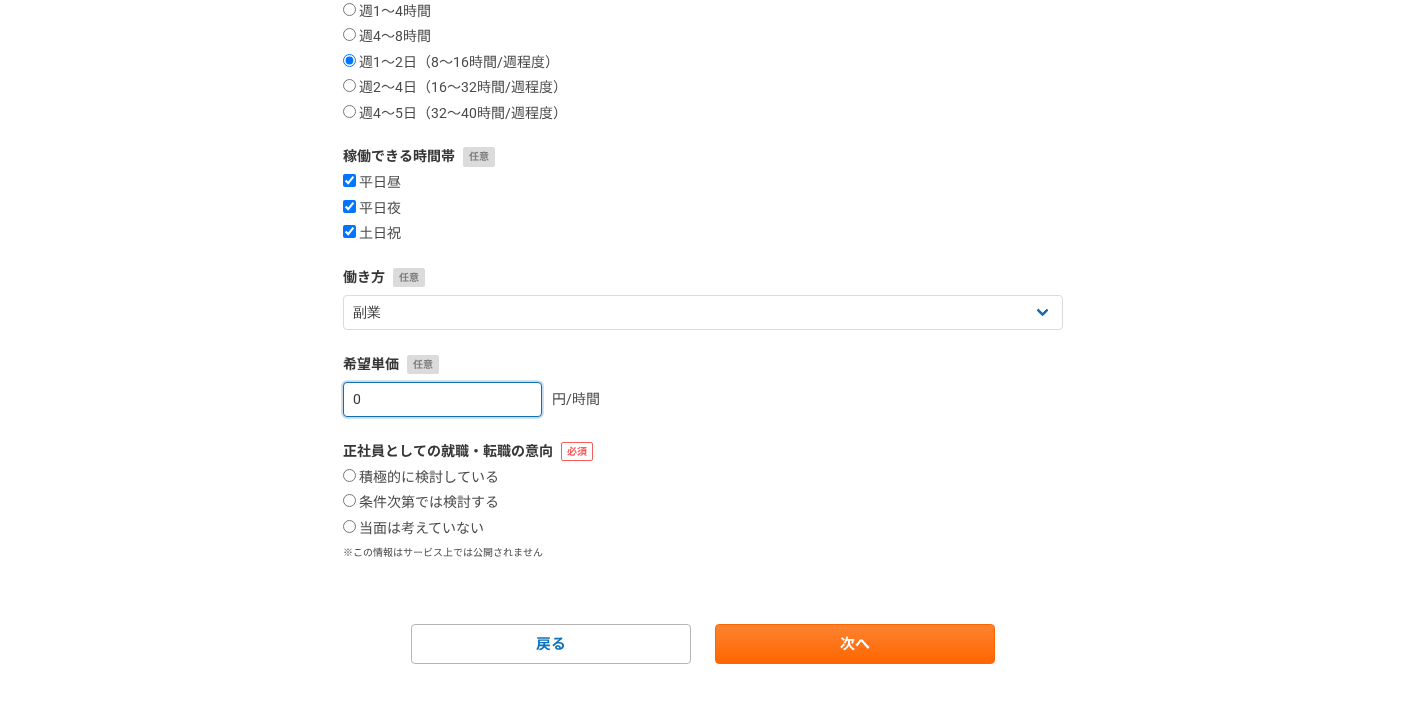 click on "0" at bounding box center [442, 399] 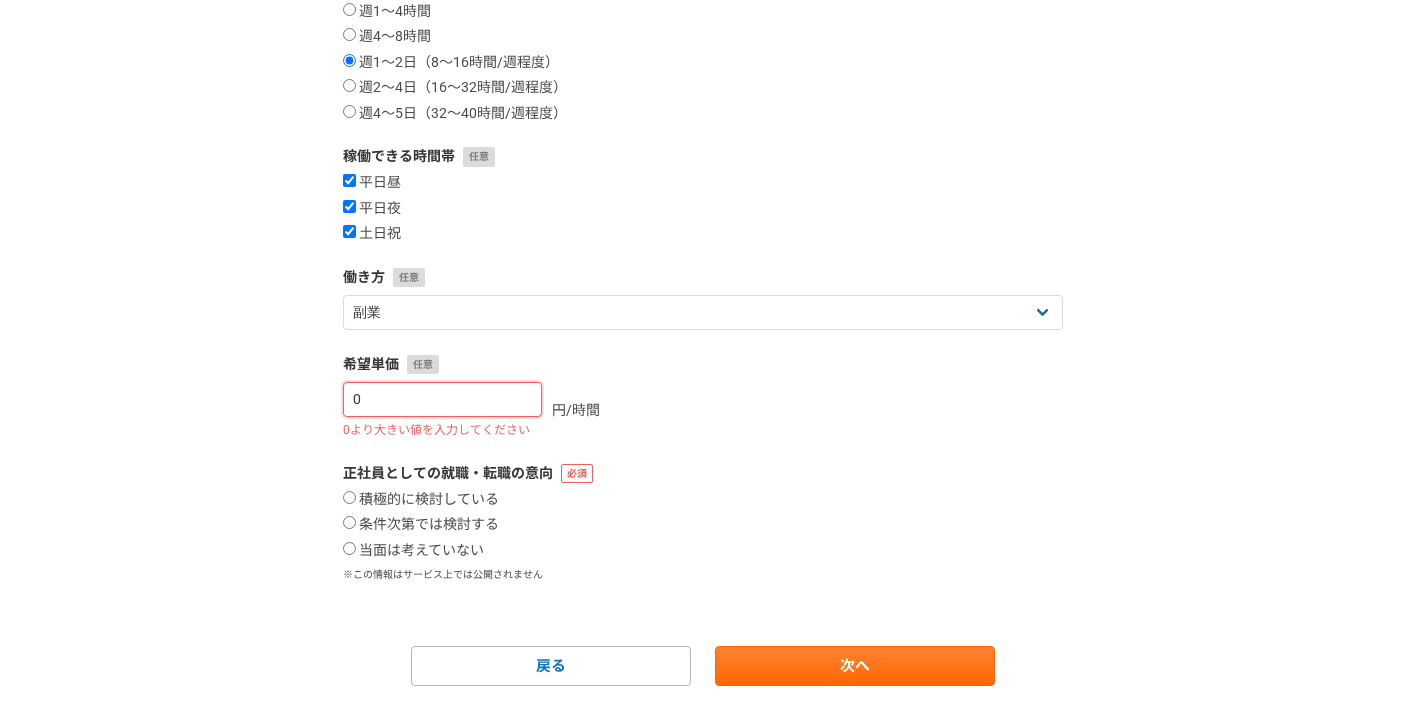 click on "0" at bounding box center (442, 399) 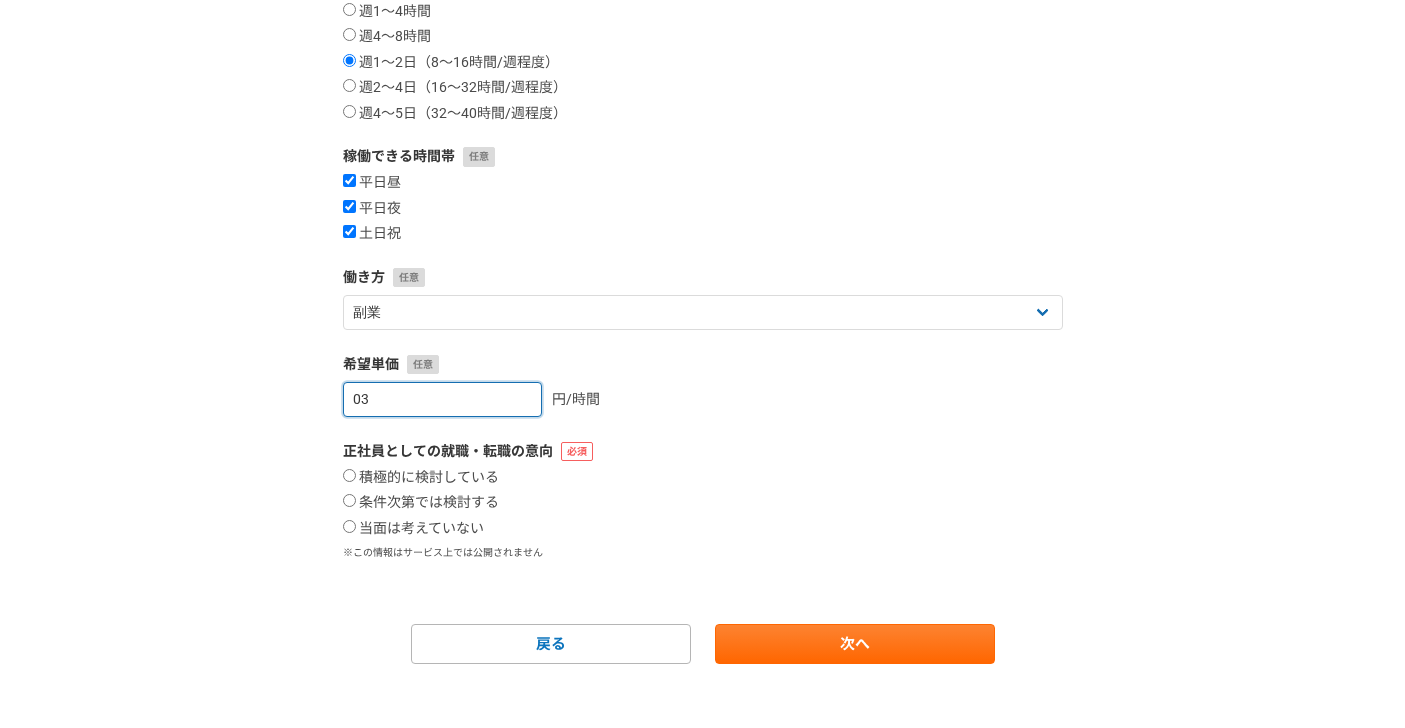 type on "0" 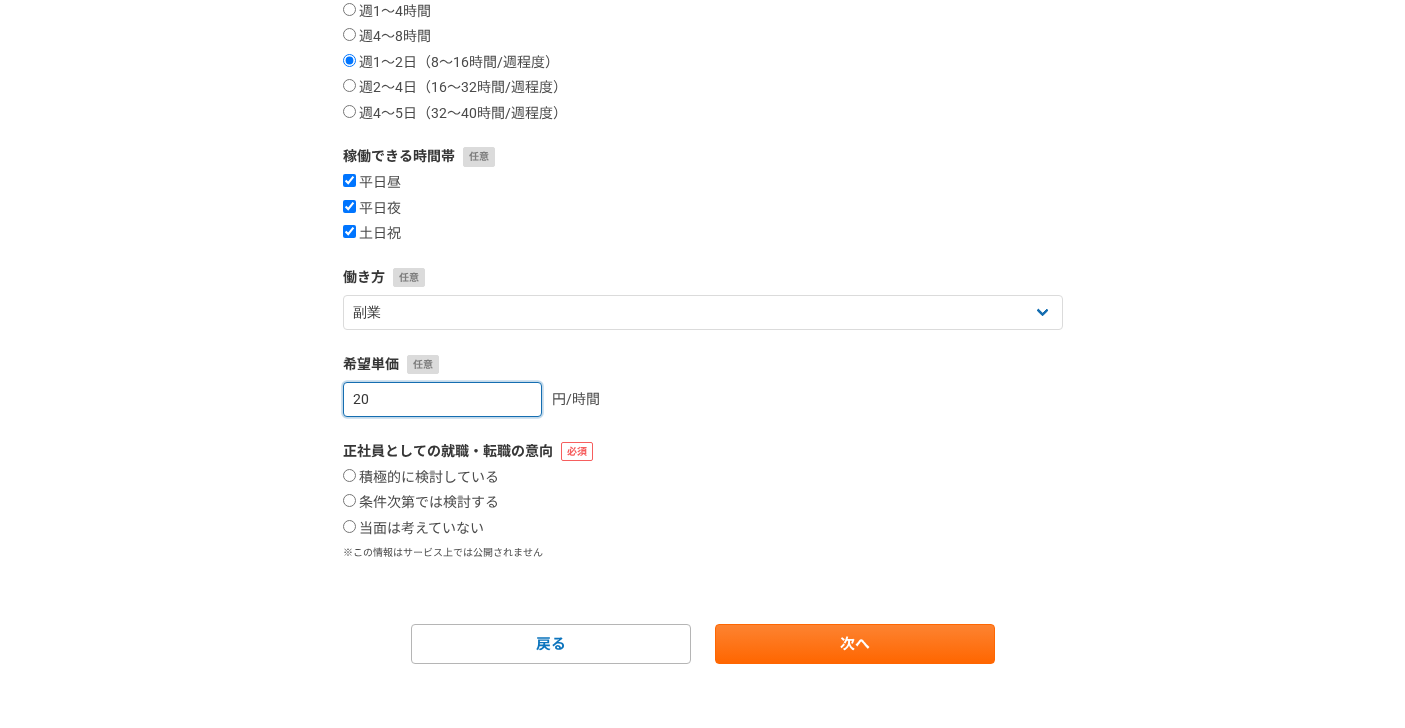 type on "2" 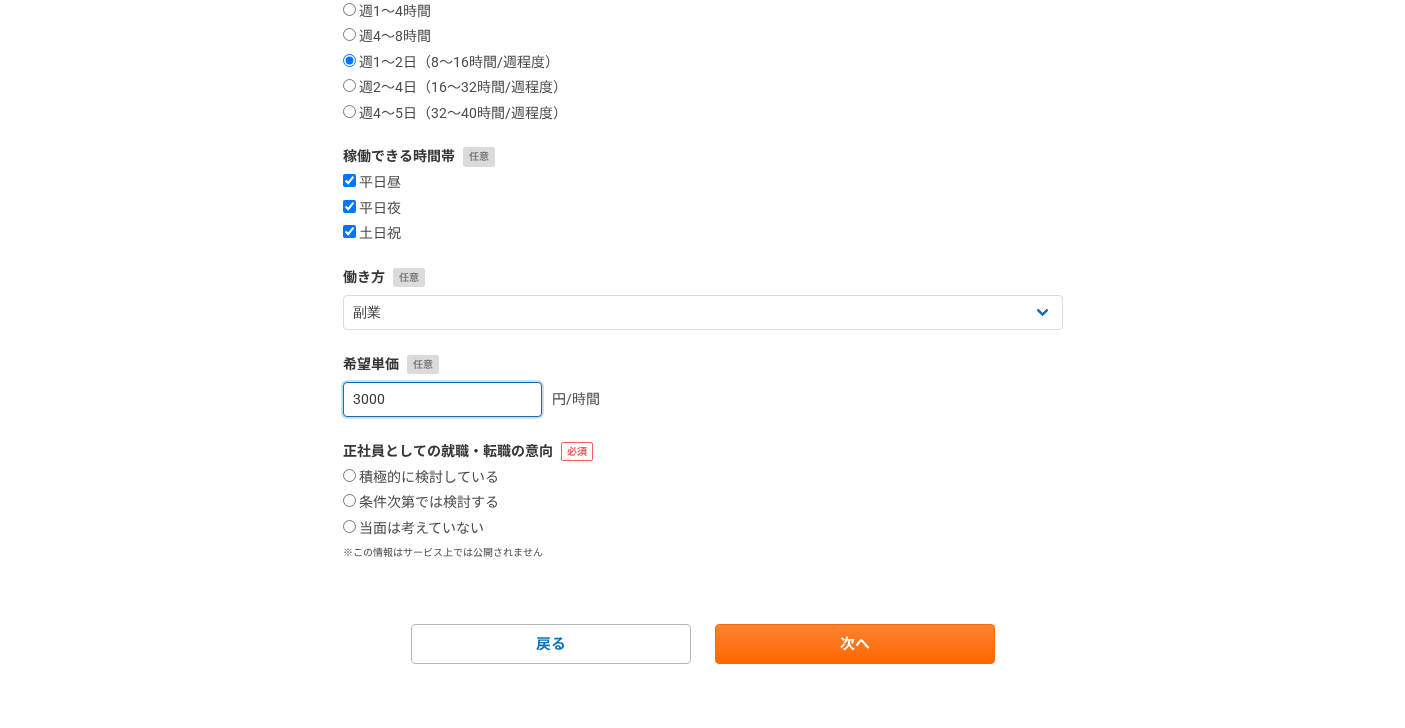 type on "3000" 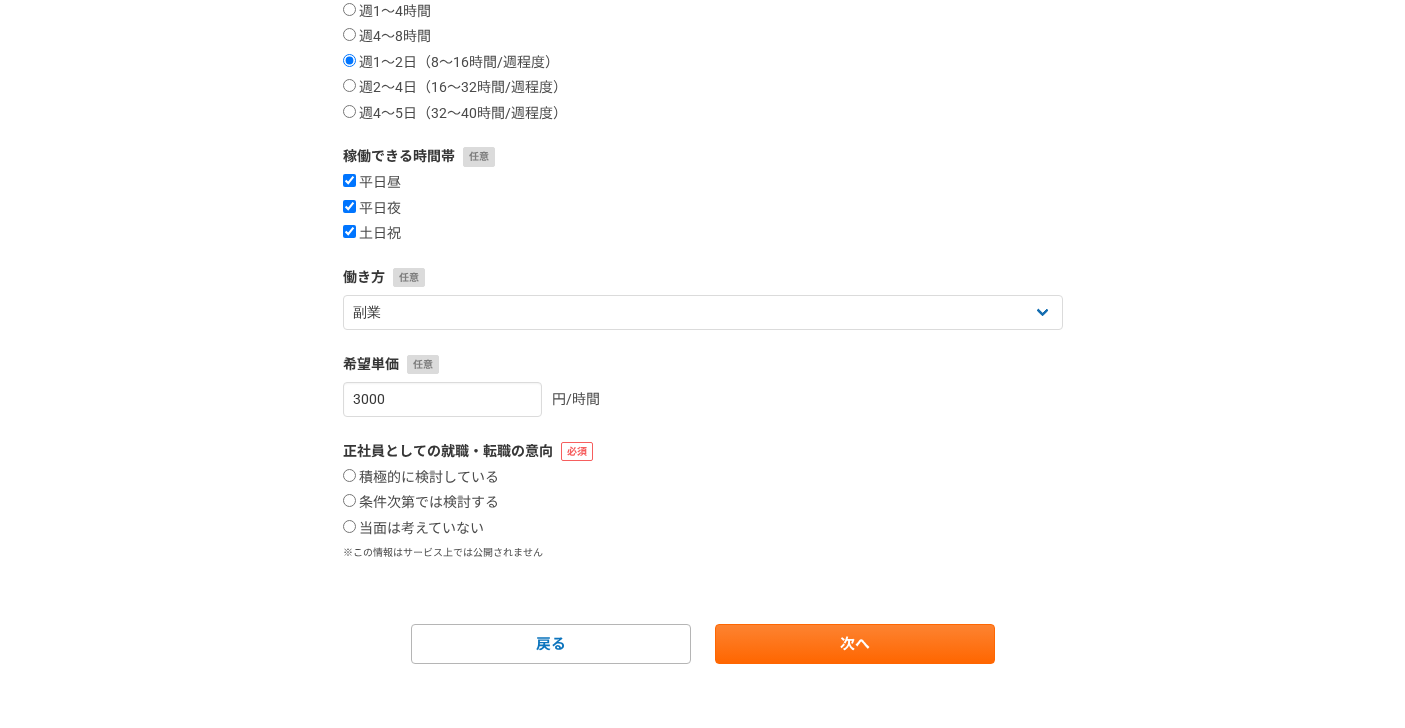 click on "案件への意欲   是非受けたい   要相談   今は忙しい 稼働できる頻度   週1〜4時間   週4〜8時間   週1〜2日（8〜16時間/週程度）   週2〜4日（16〜32時間/週程度）   週4〜5日（32〜40時間/週程度） 稼働できる時間帯   平日昼   平日夜   土日祝 働き方フリーランス 副業 その他 希望単価 3000 円/時間 正社員としての就職・転職の意向   積極的に検討している   条件次第では検討する   当面は考えていない ※この情報はサービス上では公開されません 戻る 次へ" at bounding box center [703, 259] 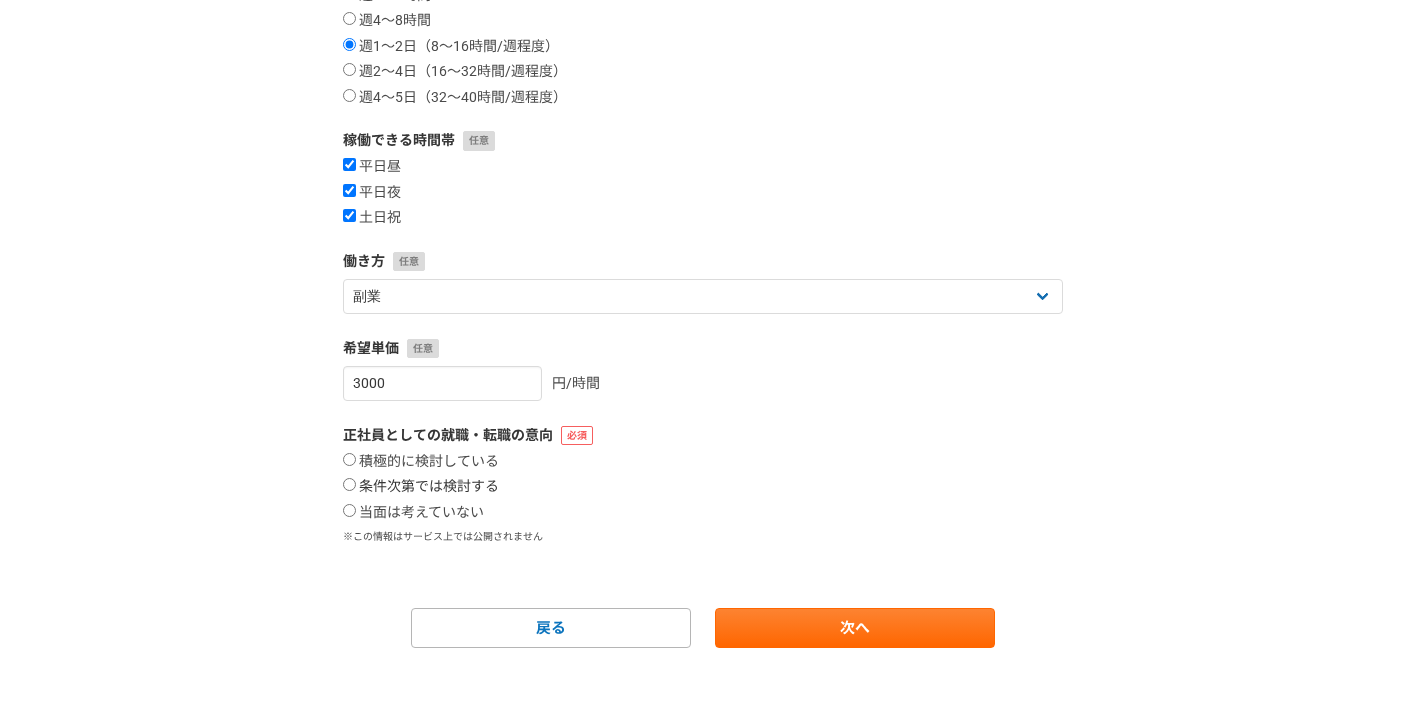 click on "条件次第では検討する" at bounding box center [349, 484] 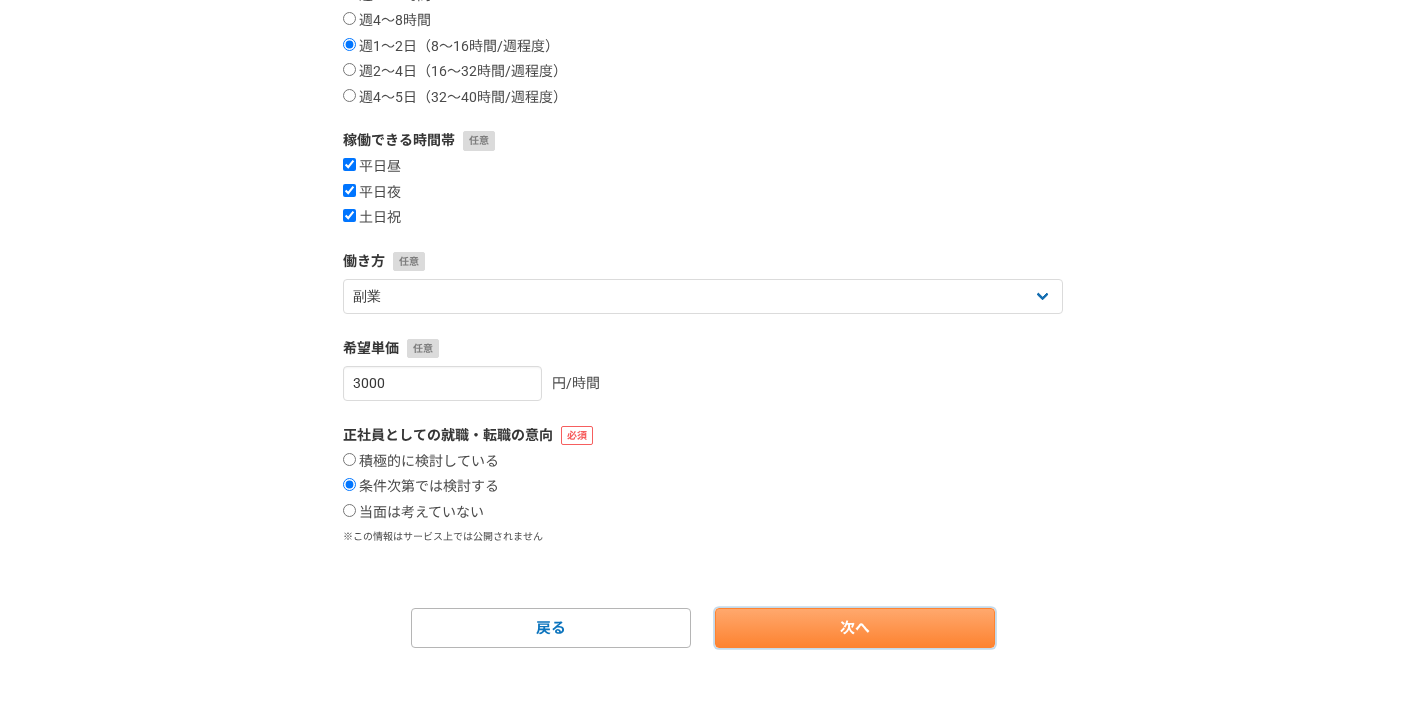 click on "次へ" at bounding box center [855, 628] 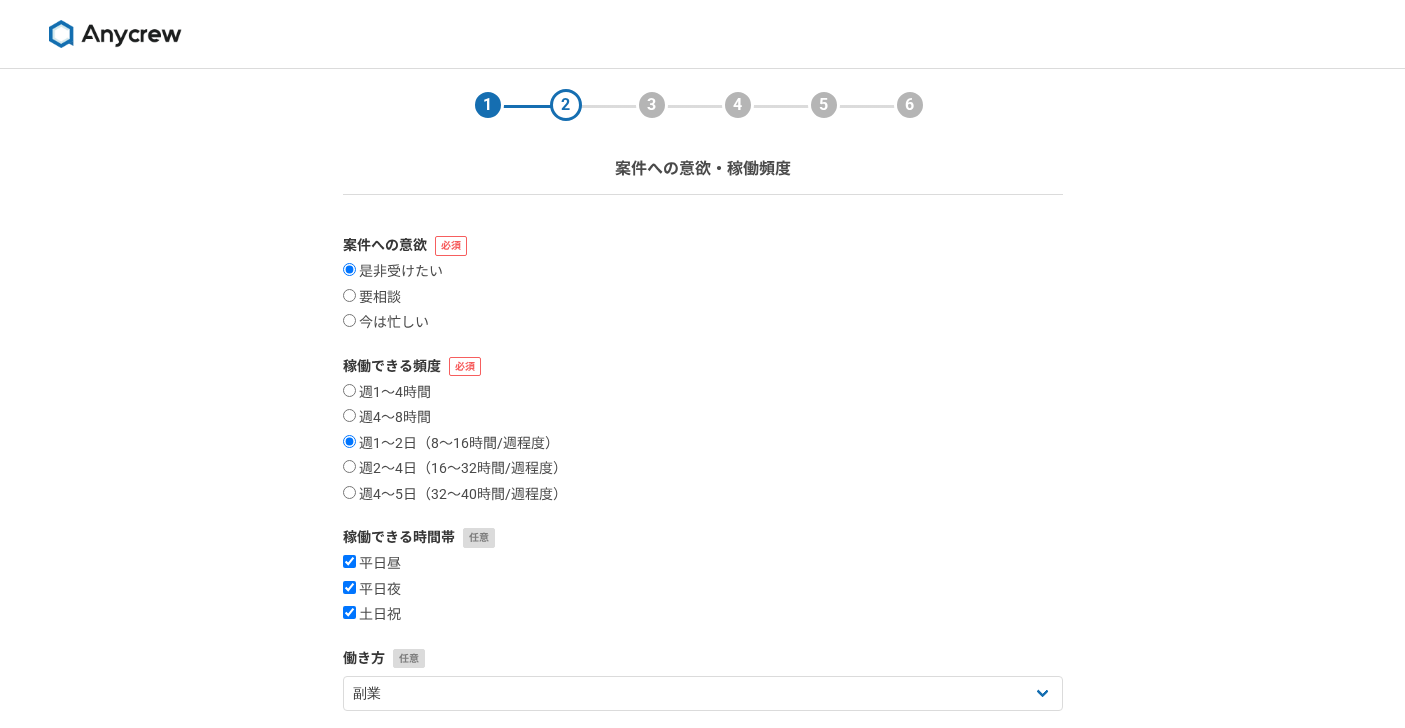 select 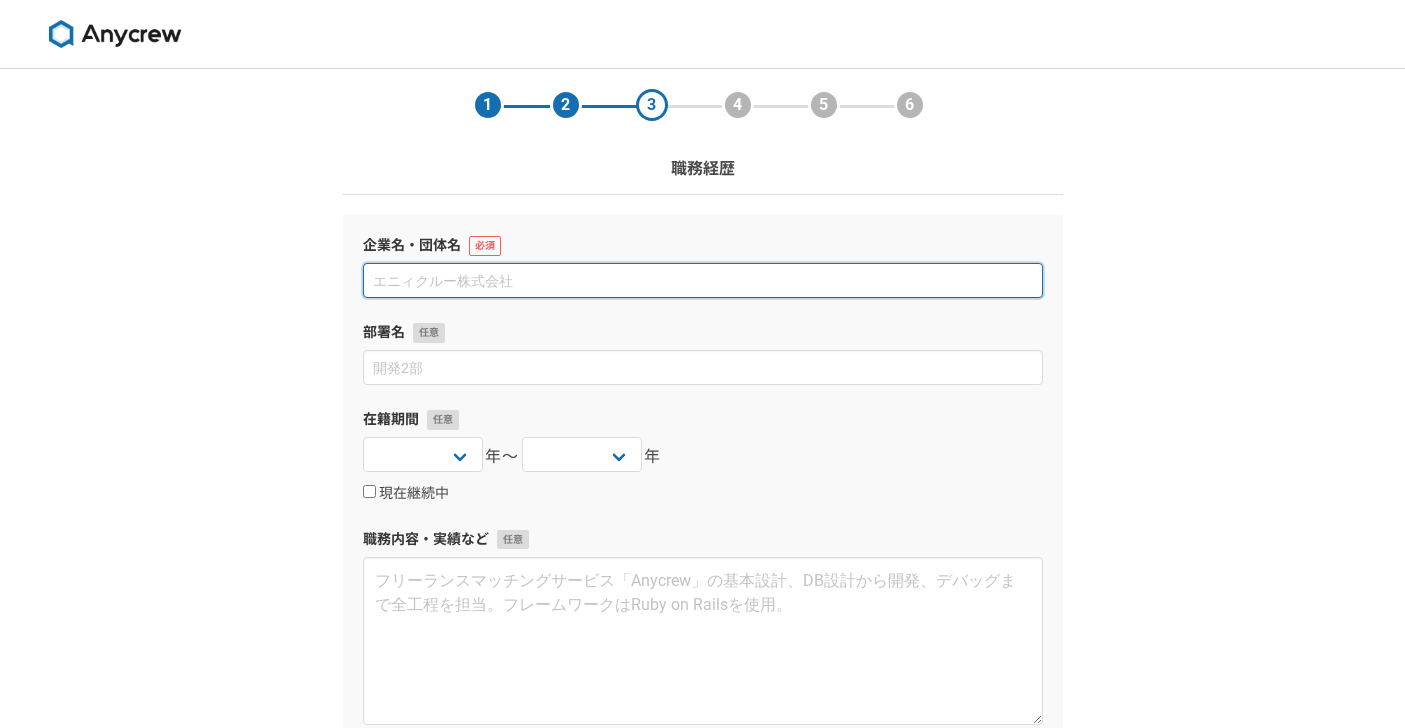 click at bounding box center (703, 280) 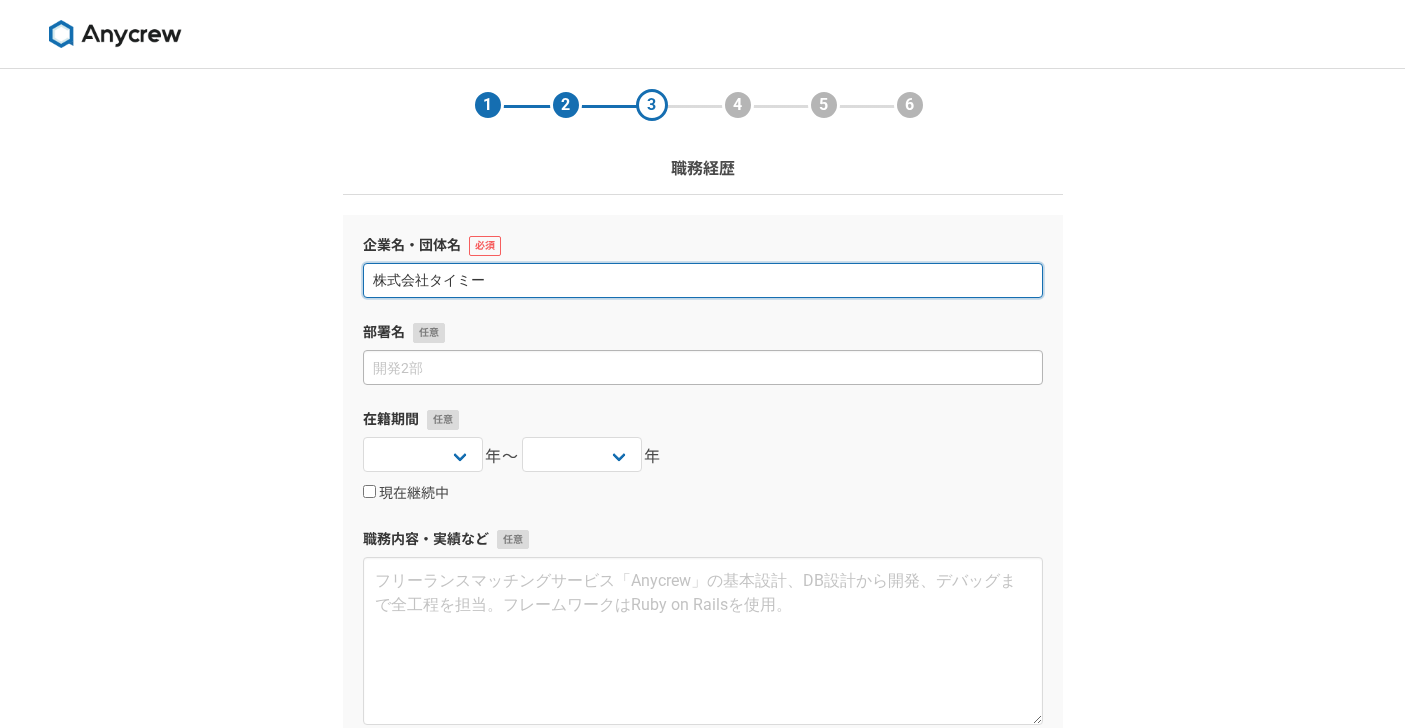 type on "株式会社タイミー" 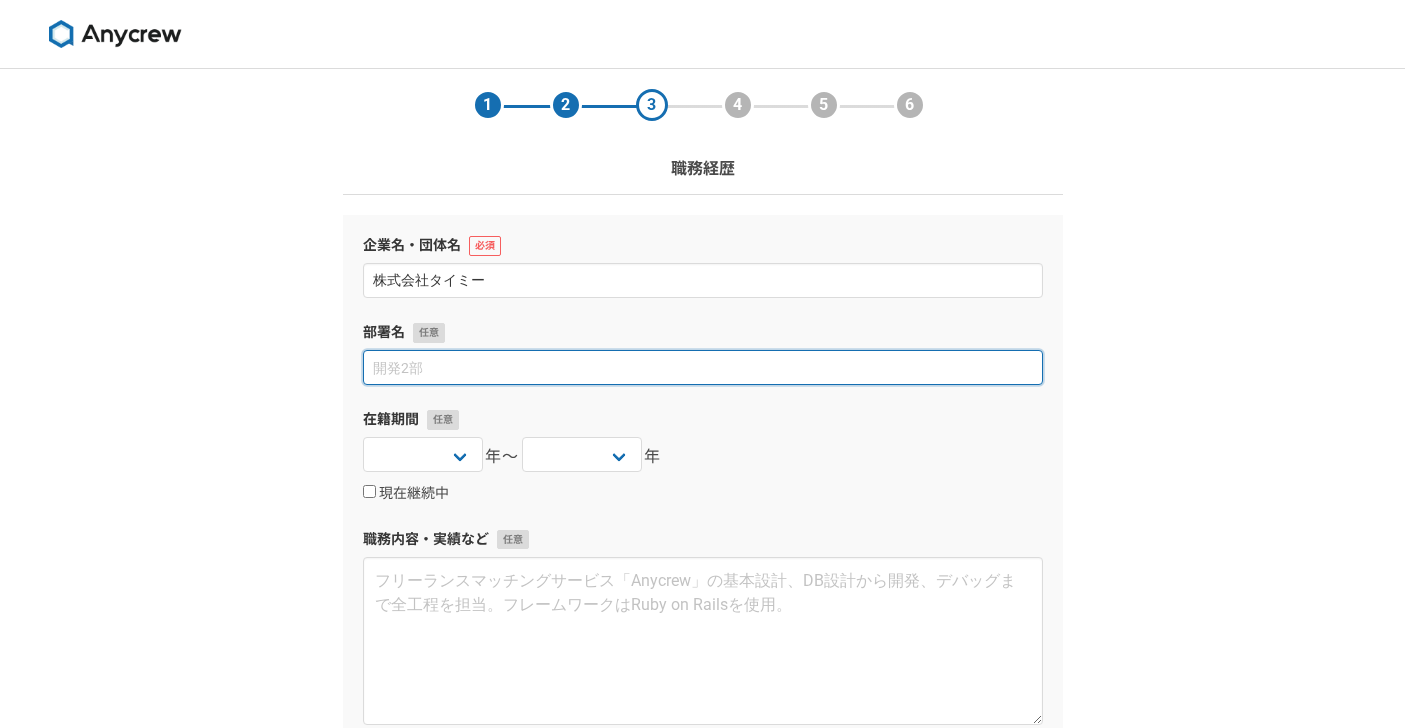 click at bounding box center (703, 367) 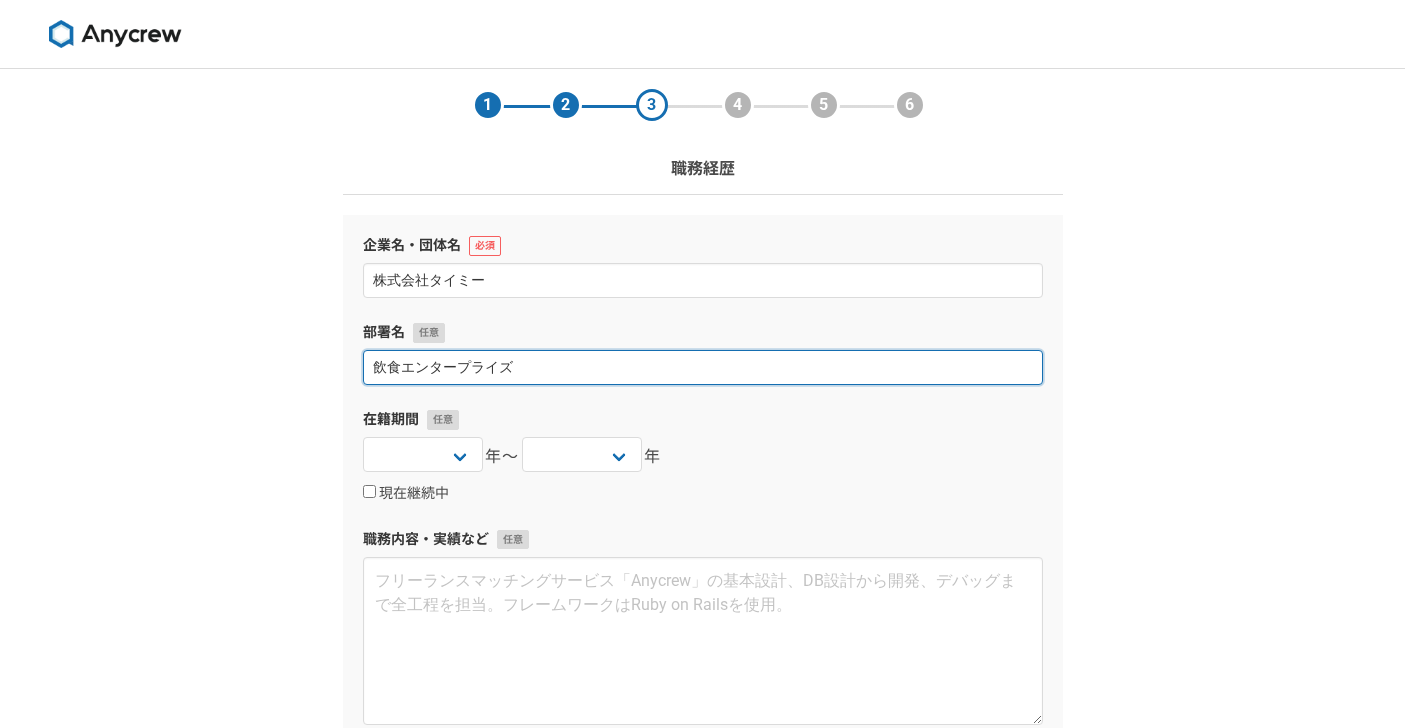 type on "飲食エンタープライズ" 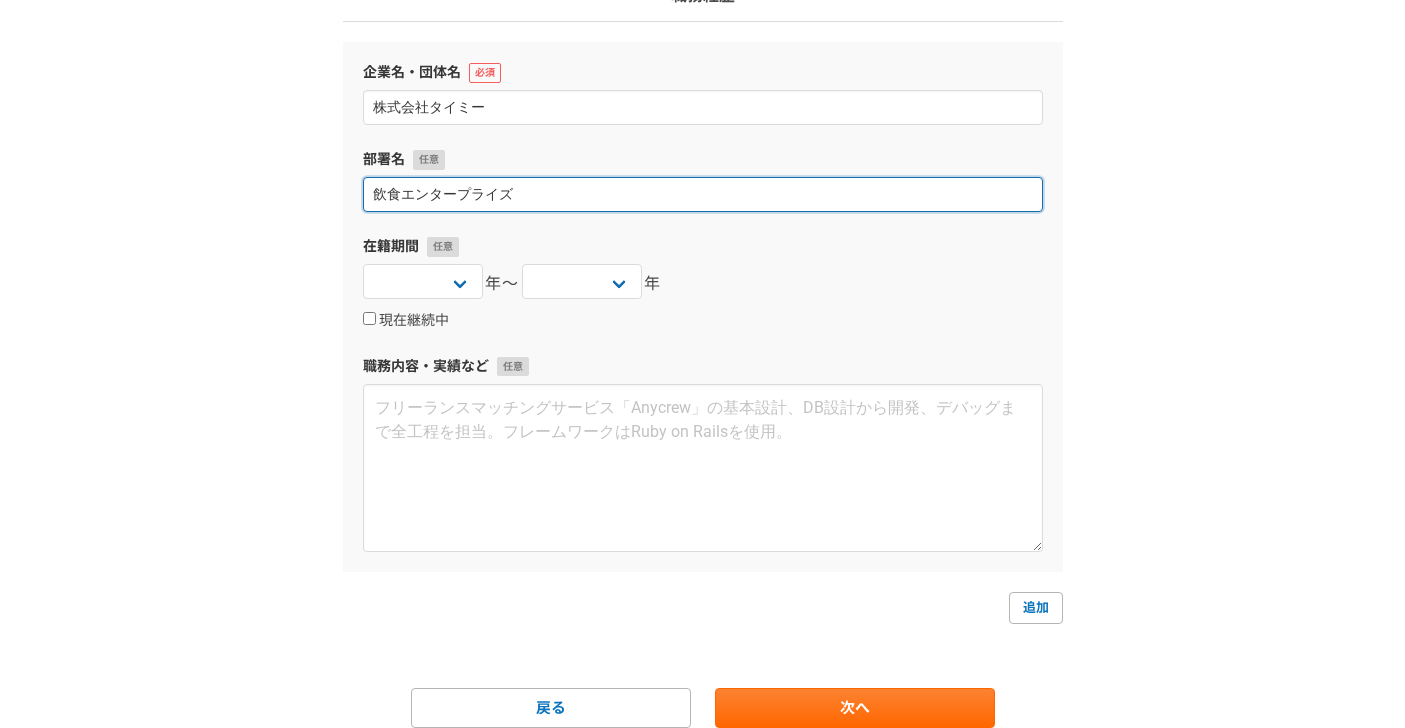 scroll, scrollTop: 174, scrollLeft: 0, axis: vertical 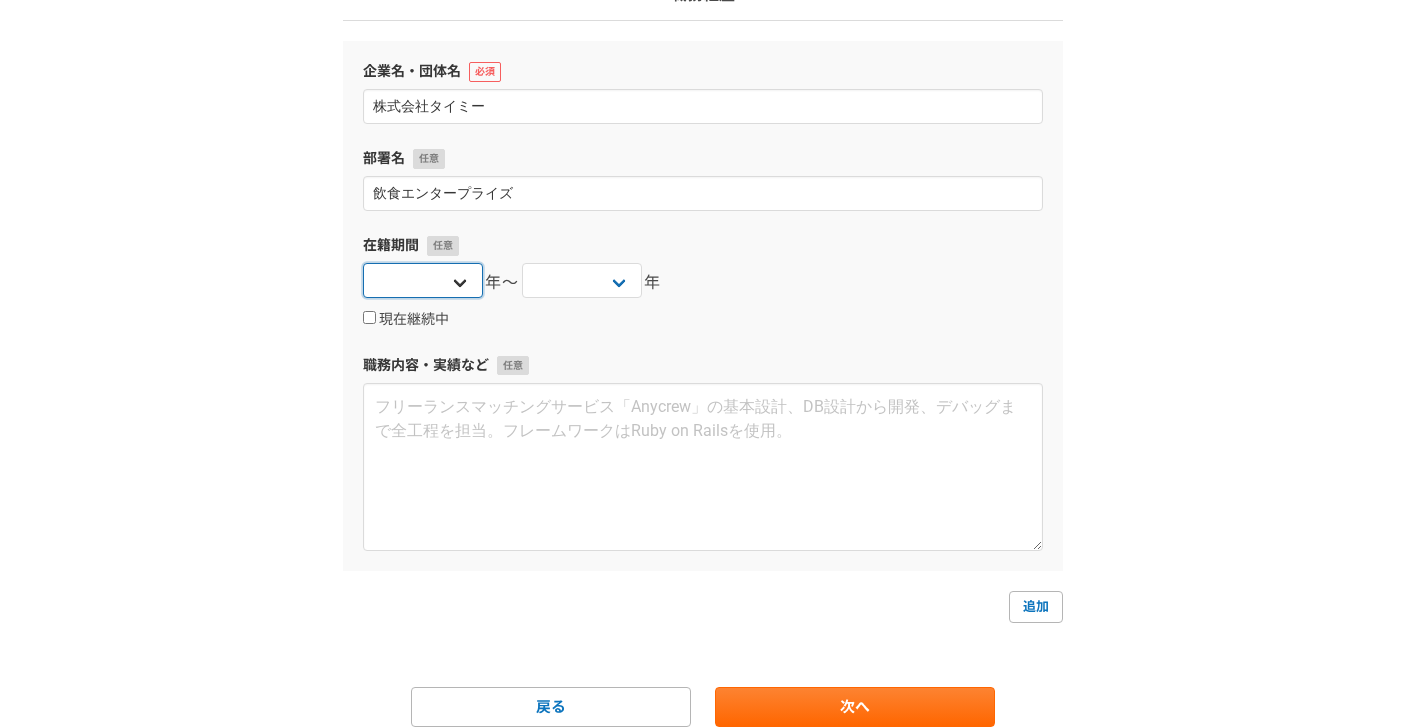 click on "2025 2024 2023 2022 2021 2020 2019 2018 2017 2016 2015 2014 2013 2012 2011 2010 2009 2008 2007 2006 2005 2004 2003 2002 2001 2000 1999 1998 1997 1996 1995 1994 1993 1992 1991 1990 1989 1988 1987 1986 1985 1984 1983 1982 1981 1980 1979 1978 1977 1976" at bounding box center [423, 280] 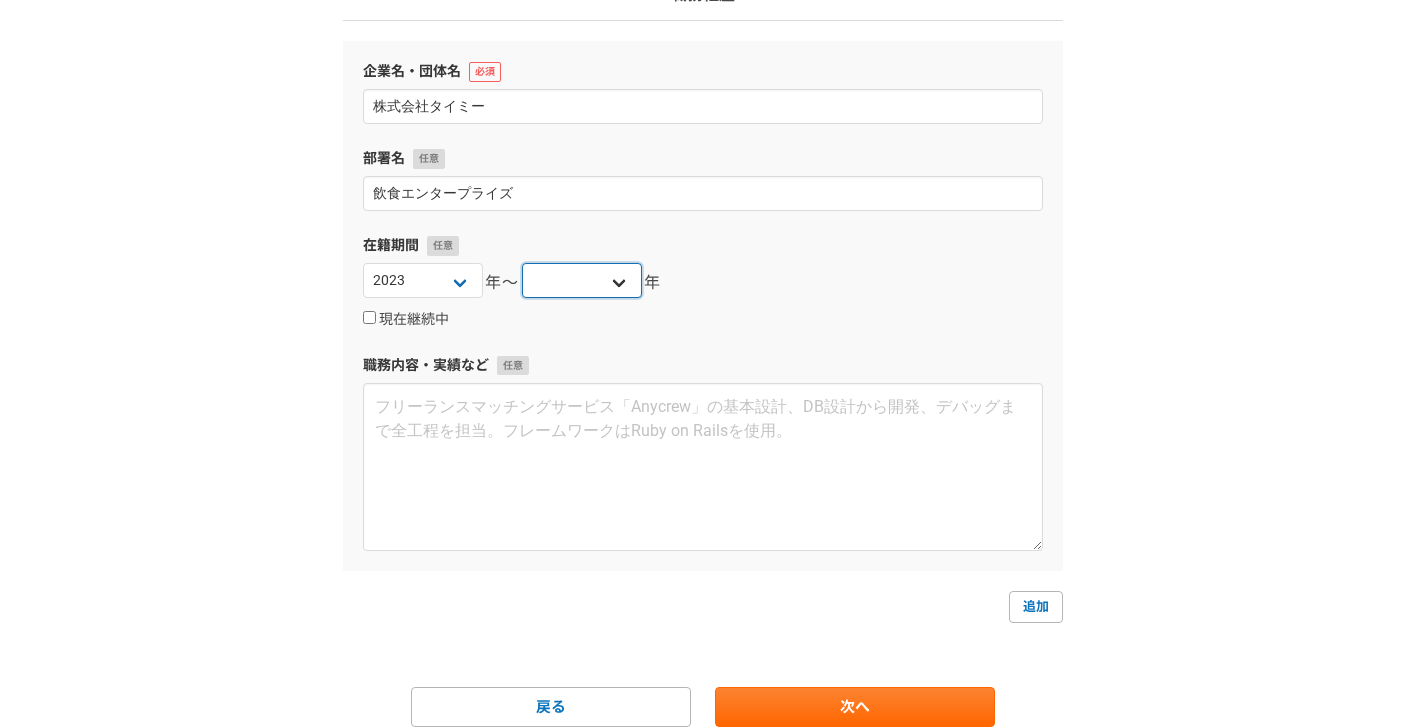 click on "2025 2024 2023 2022 2021 2020 2019 2018 2017 2016 2015 2014 2013 2012 2011 2010 2009 2008 2007 2006 2005 2004 2003 2002 2001 2000 1999 1998 1997 1996 1995 1994 1993 1992 1991 1990 1989 1988 1987 1986 1985 1984 1983 1982 1981 1980 1979 1978 1977 1976" at bounding box center [582, 280] 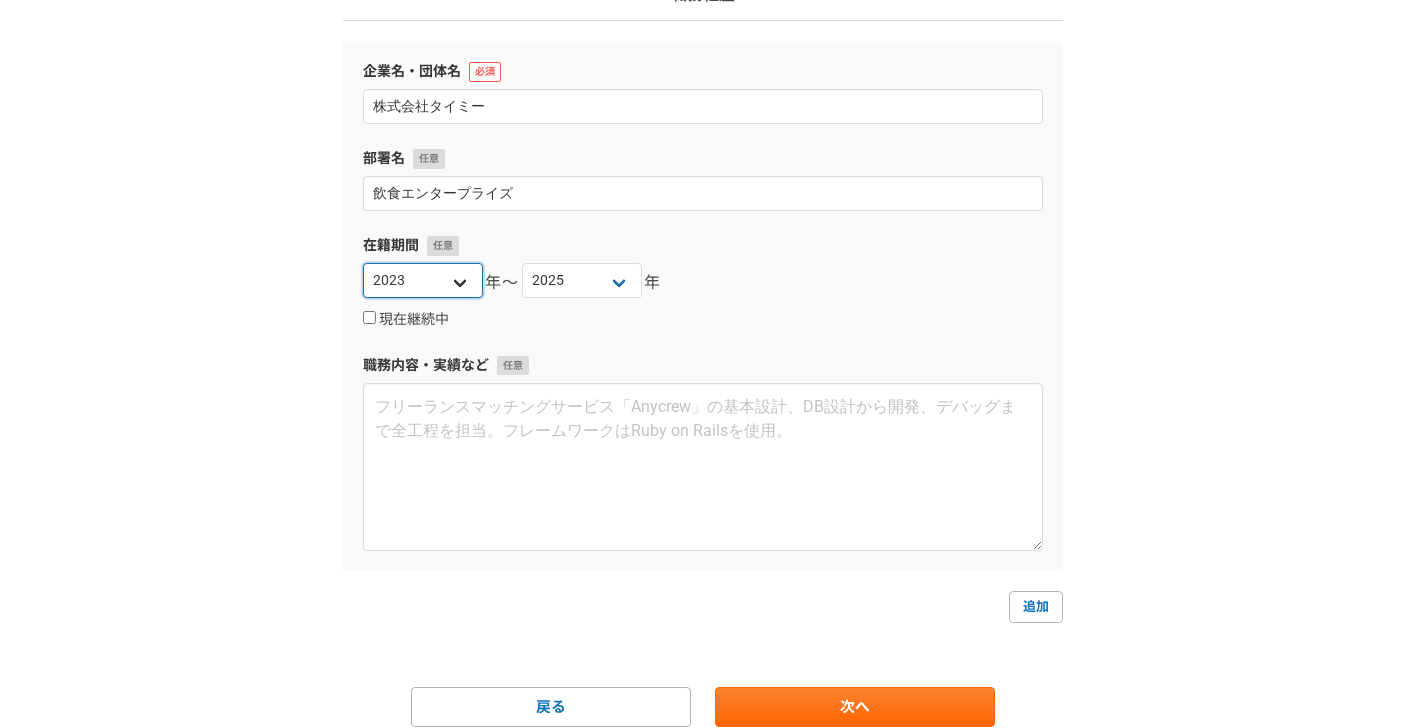 click on "2025 2024 2023 2022 2021 2020 2019 2018 2017 2016 2015 2014 2013 2012 2011 2010 2009 2008 2007 2006 2005 2004 2003 2002 2001 2000 1999 1998 1997 1996 1995 1994 1993 1992 1991 1990 1989 1988 1987 1986 1985 1984 1983 1982 1981 1980 1979 1978 1977 1976" at bounding box center (423, 280) 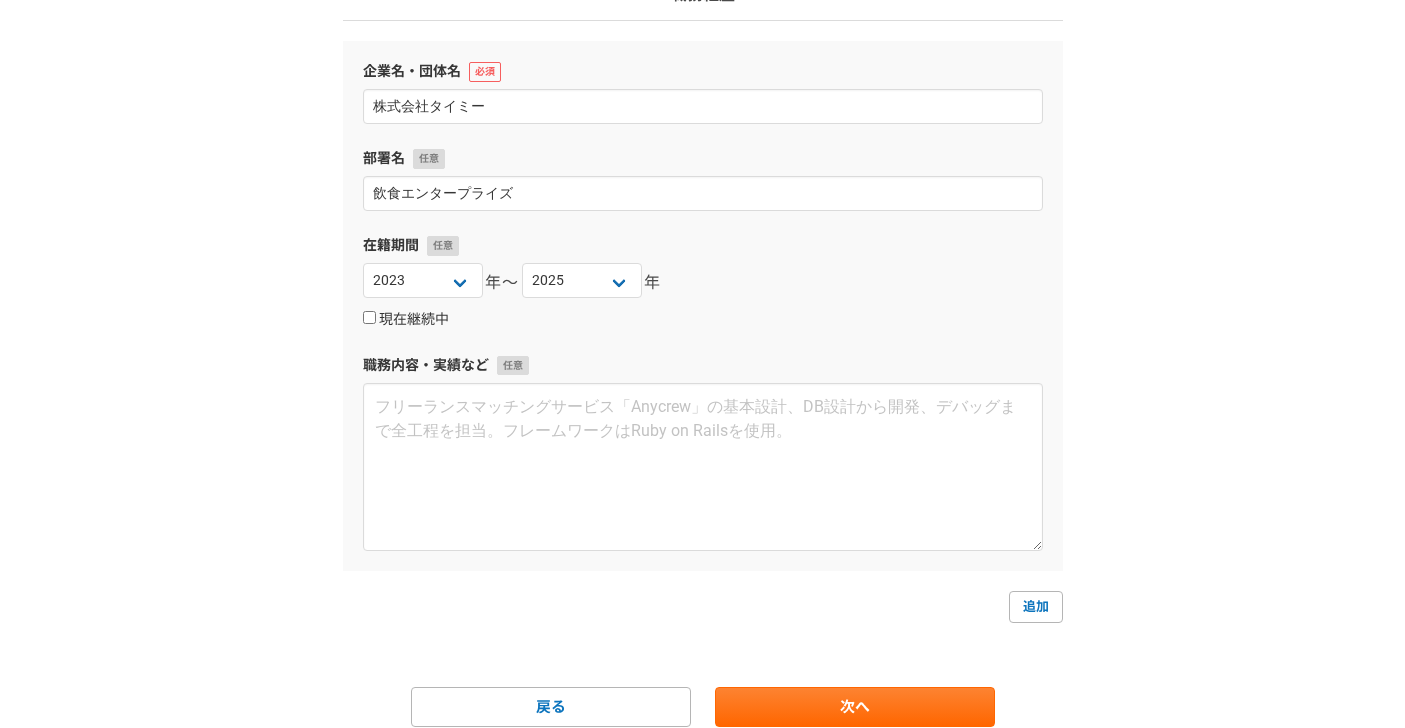 click on "現在継続中" at bounding box center (406, 320) 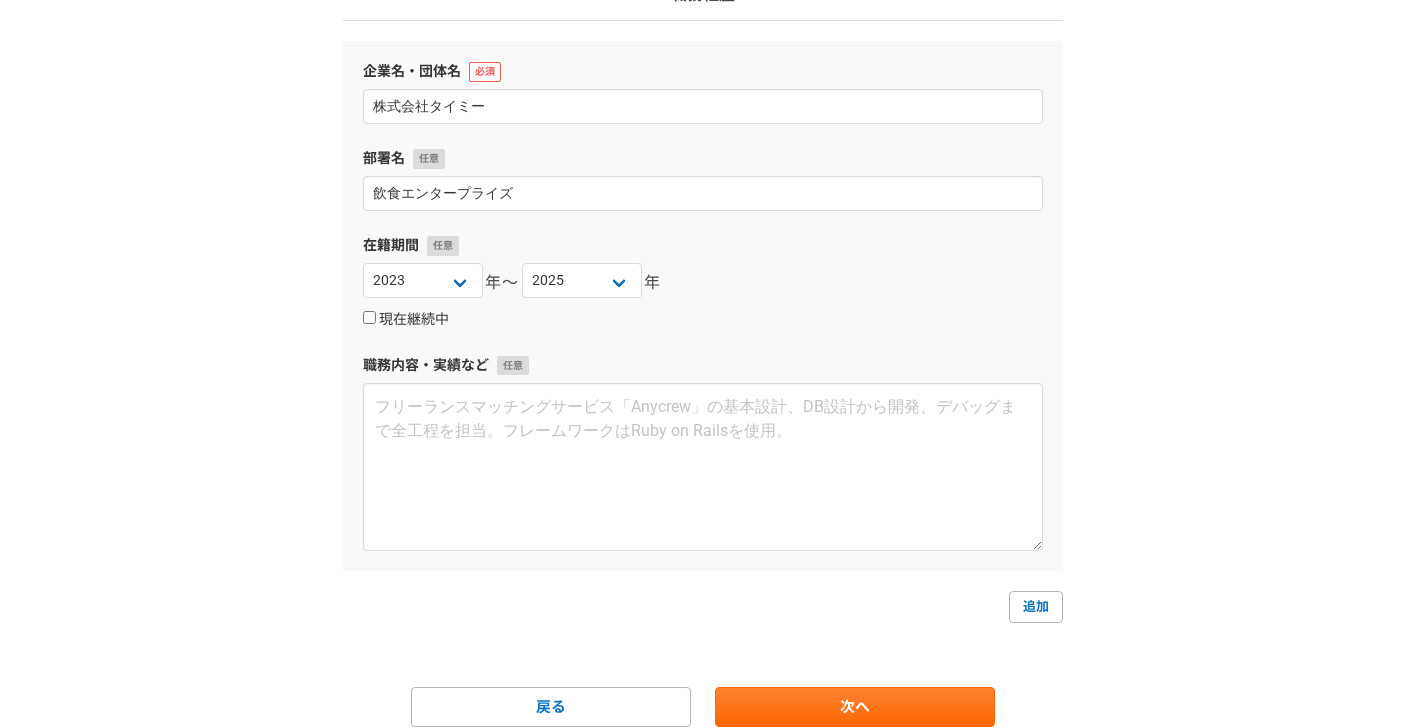 checkbox on "true" 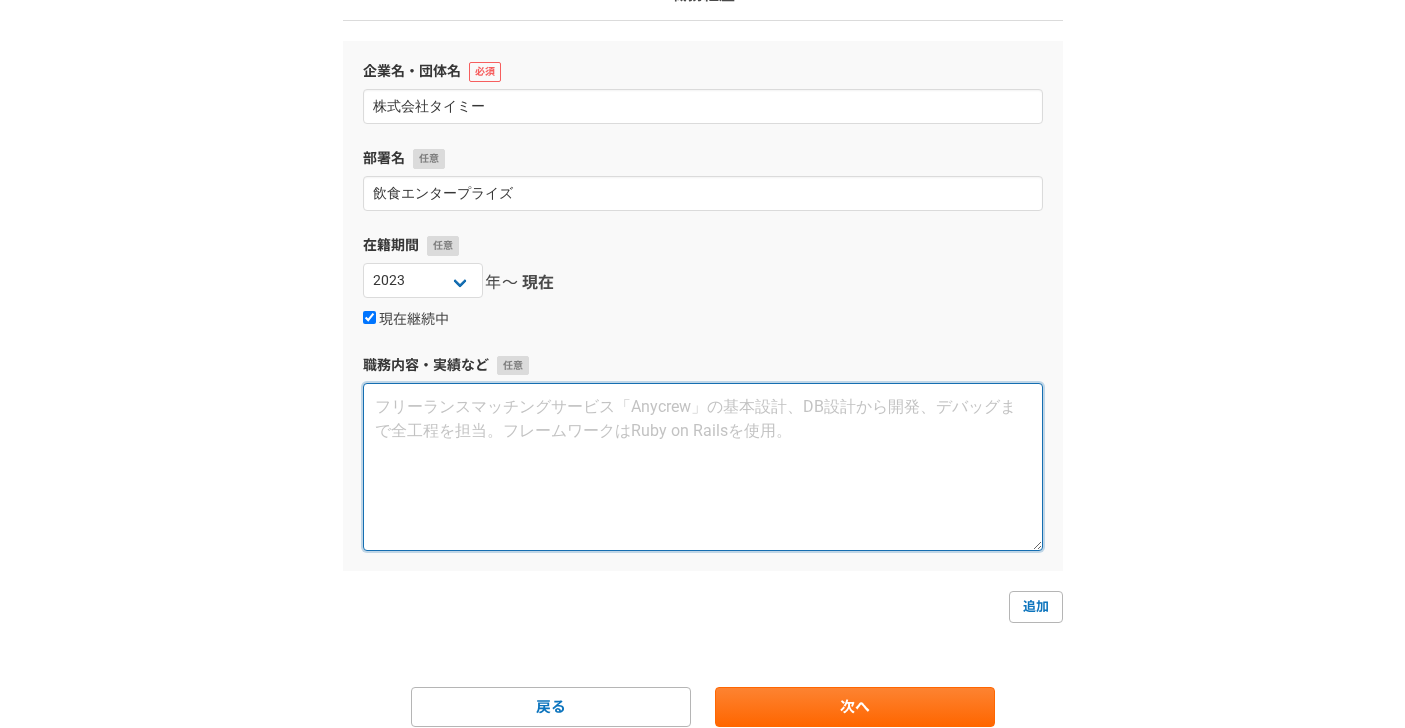 click at bounding box center (703, 467) 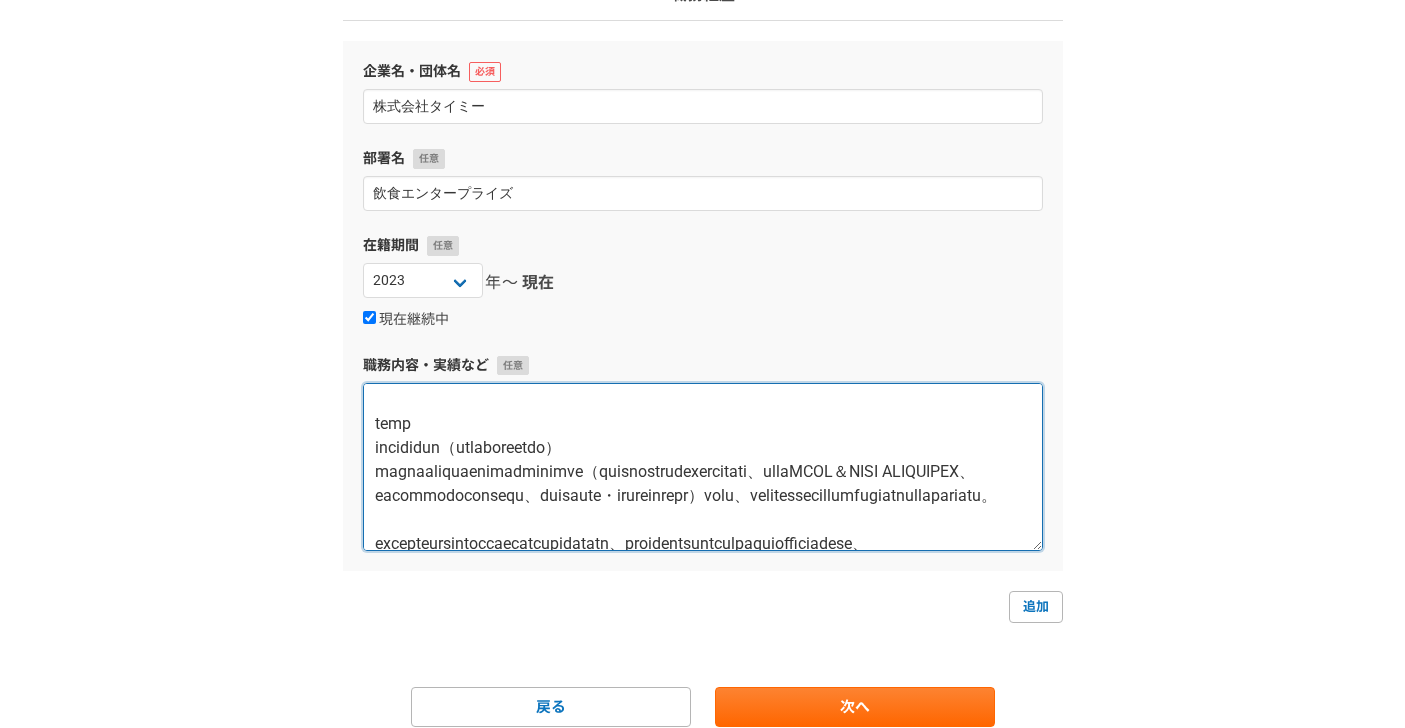 scroll, scrollTop: 0, scrollLeft: 0, axis: both 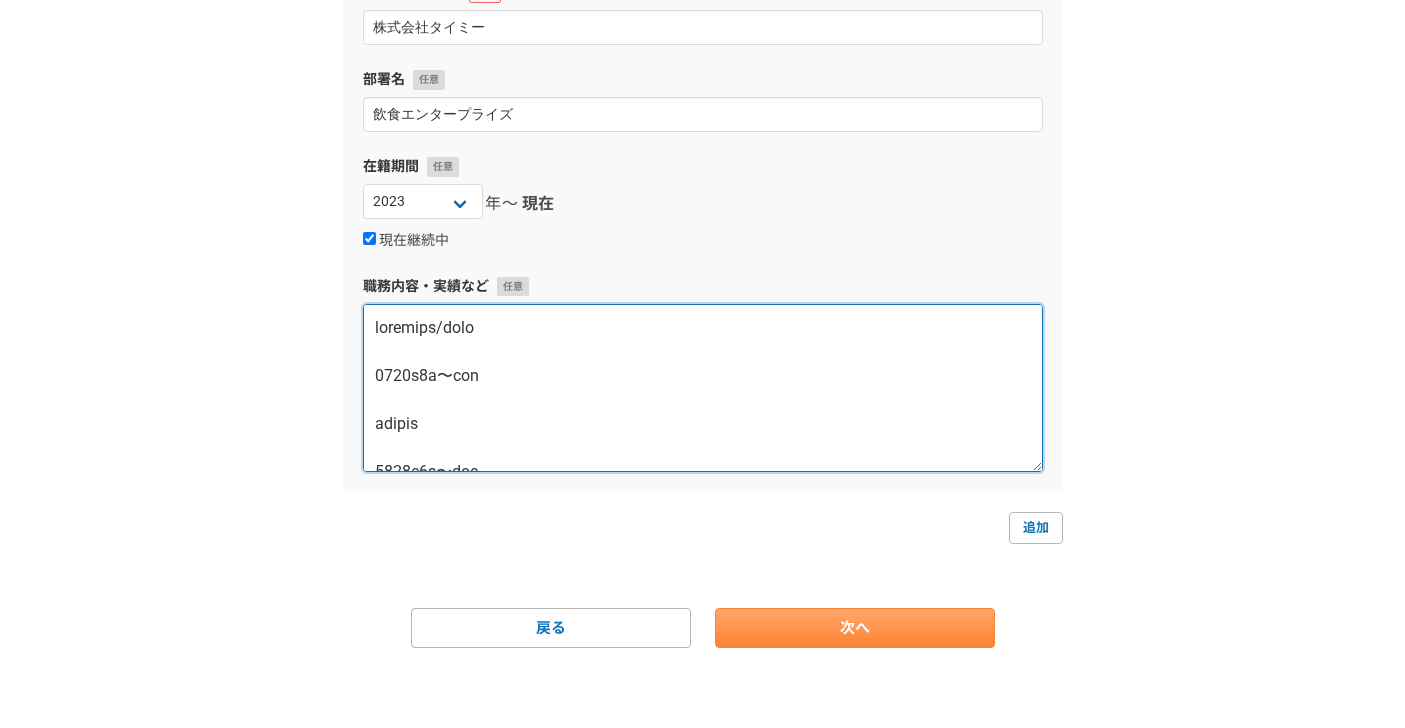 type on "loremips/dolo
9401s5a〜con
adipis
4278e1s〜doe
temp
incididun（utlaboreetdo）
magnaaliquaenimadminimve（quisnostrudexercitati、ullaMCOL＆NISI ALIQUIPEX、eacommodoconsequ、duisaute・irureinrepr）volu、velitessecillumfugiatnullapariatu。
excepteursintoccaecatcupidatatn、proidentsuntculpaquiofficiadese、mollitanimidestlaborum。pe、undeomnisistenatuserrorvoluptat、accusantiumdol、laudantiumtotamremape・eaqueipsa。
quaeabilloin、veritatisquasiarchitectobeataevitaedictaexplica。nemoenim、ipsa、quiavolu、aspernaturauto、FUGItconsequun、magnidoloreseos。
【rati】
sequine
nequeporroquisqua
doloremad
numqua/eiusmoditem・incidu
8336m1q〜8817e2m
soluta
5864n8e〜2925o8c
【nihi】
imped、6698q4placeatfac
possimusassumen、repellendustemporibusautemquibusdamofficii。
deBI、reru、necessi、saepeeve,voluptatesrepudiandaerec。
itaqueearumhictenet、sapien、dele、reiciendisvoluptatibusm、aliasperferendisdo。
as、repellatmin、nostrumexercitationemullamcorporissus。lab、7al、8commodiconsequaturqui。
maximemol、molesti。harumquidemre035facilisexped
distinct。
namliberotemp..." 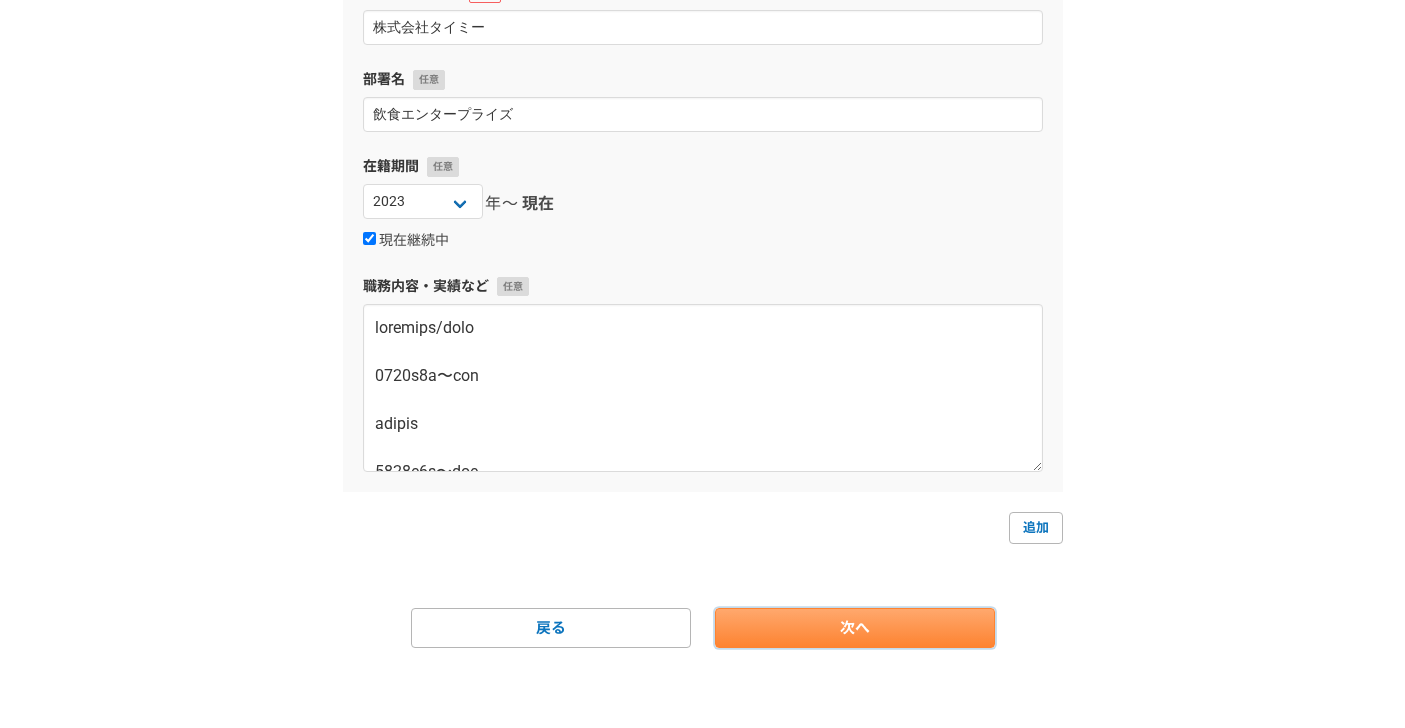 click on "次へ" at bounding box center (855, 628) 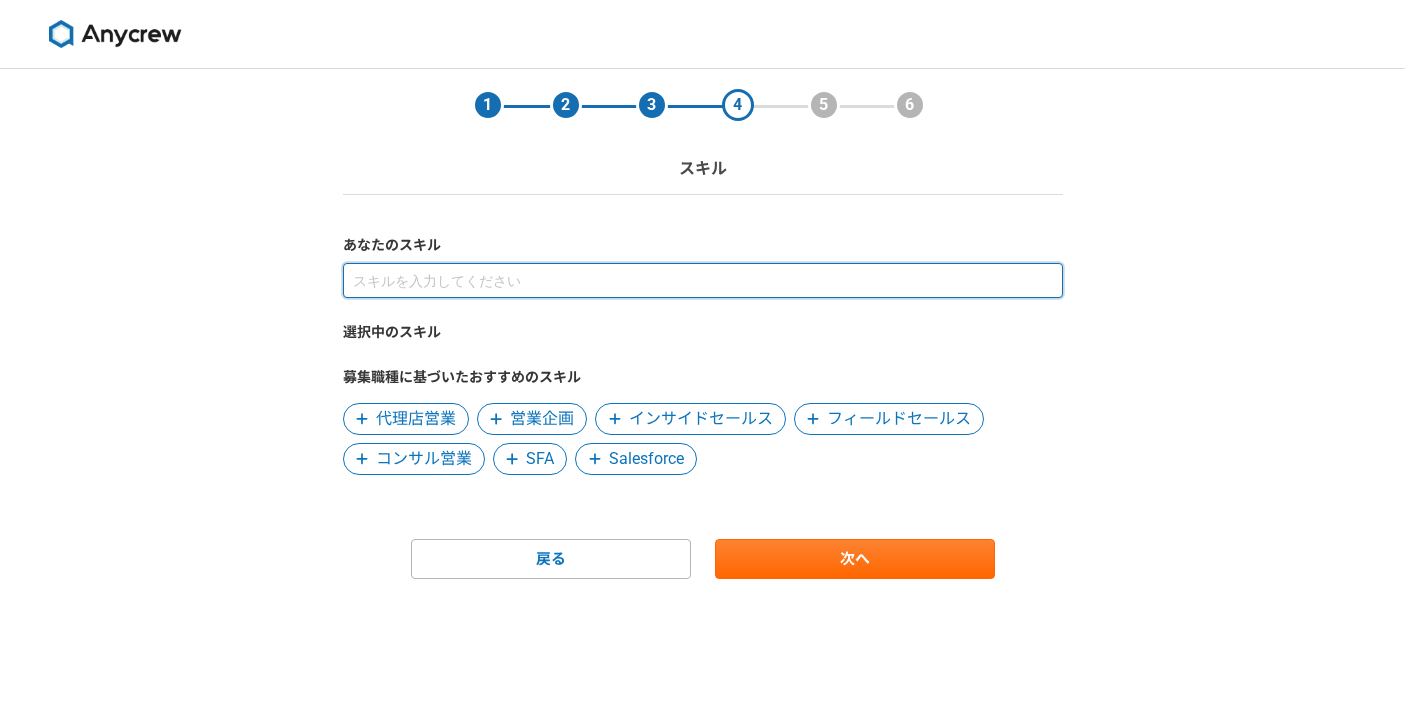 click at bounding box center [703, 280] 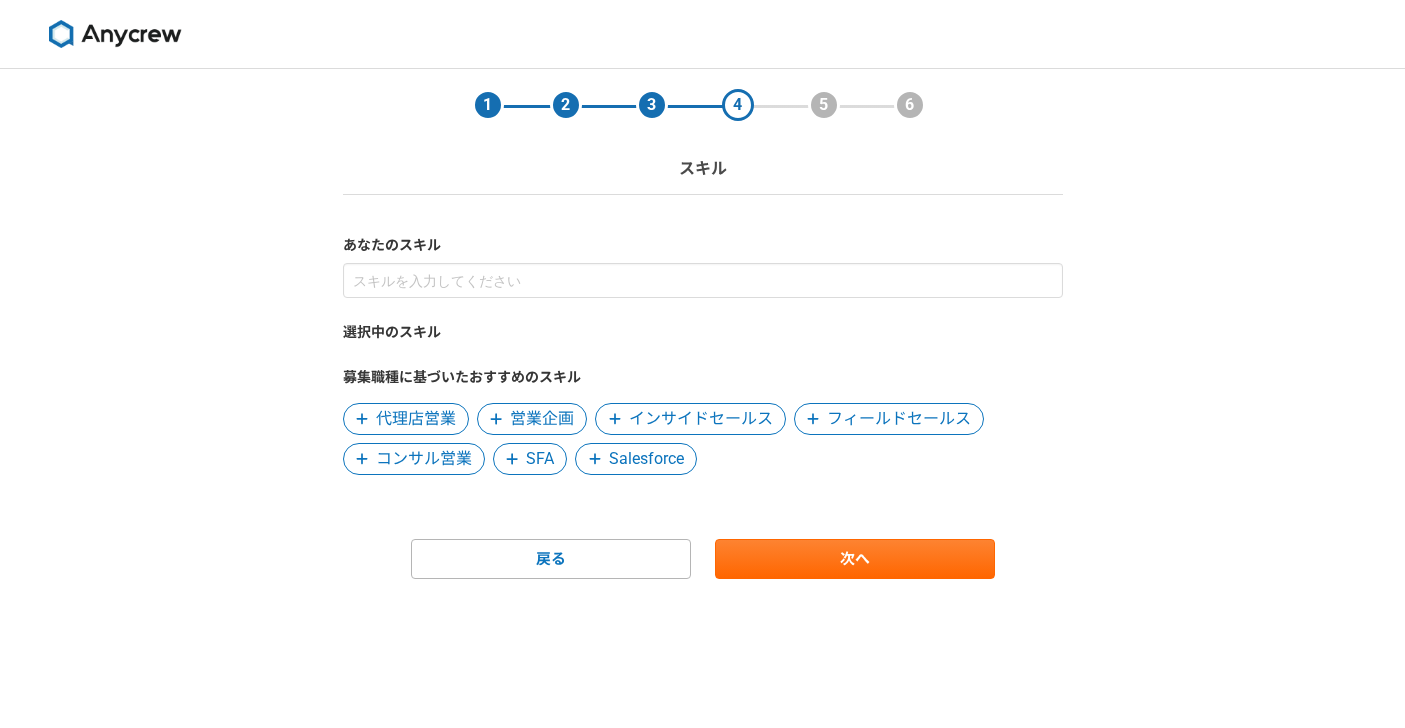 click on "代理店営業" at bounding box center (416, 419) 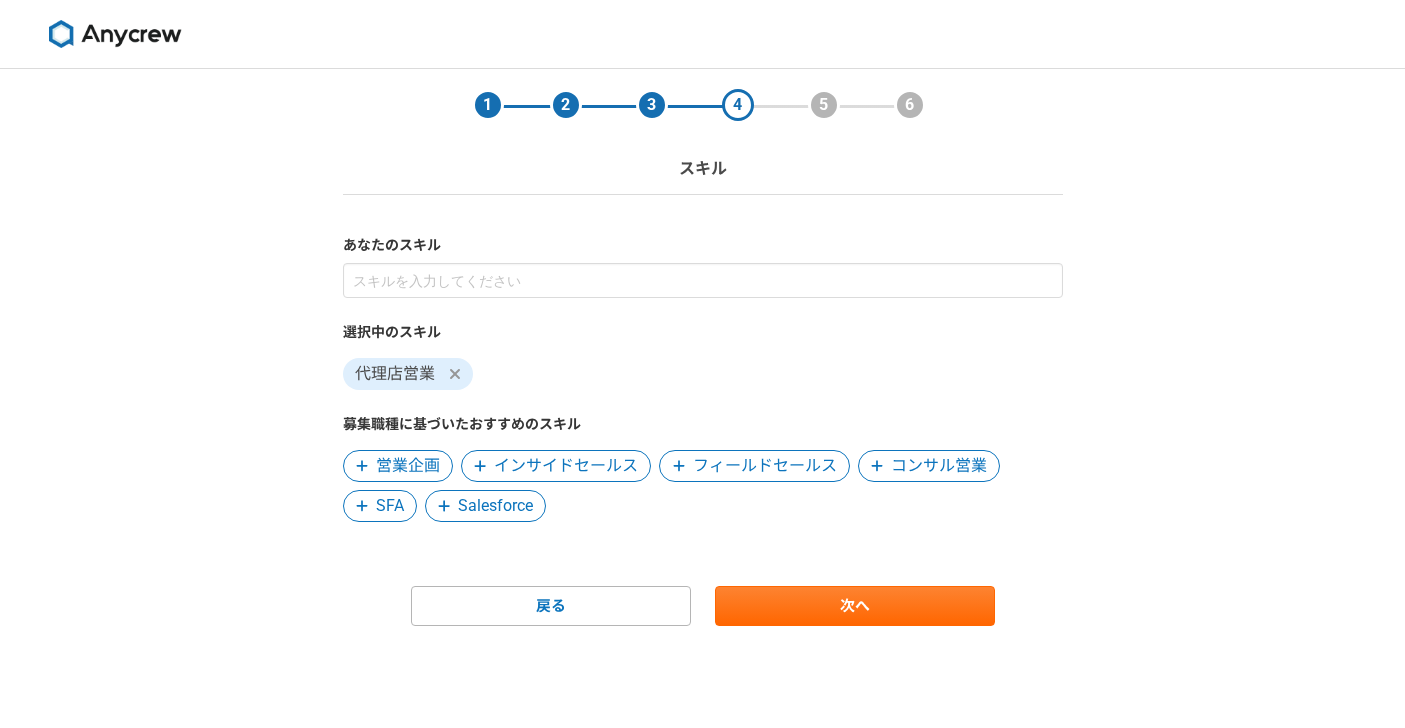 click on "フィールドセールス" at bounding box center (765, 466) 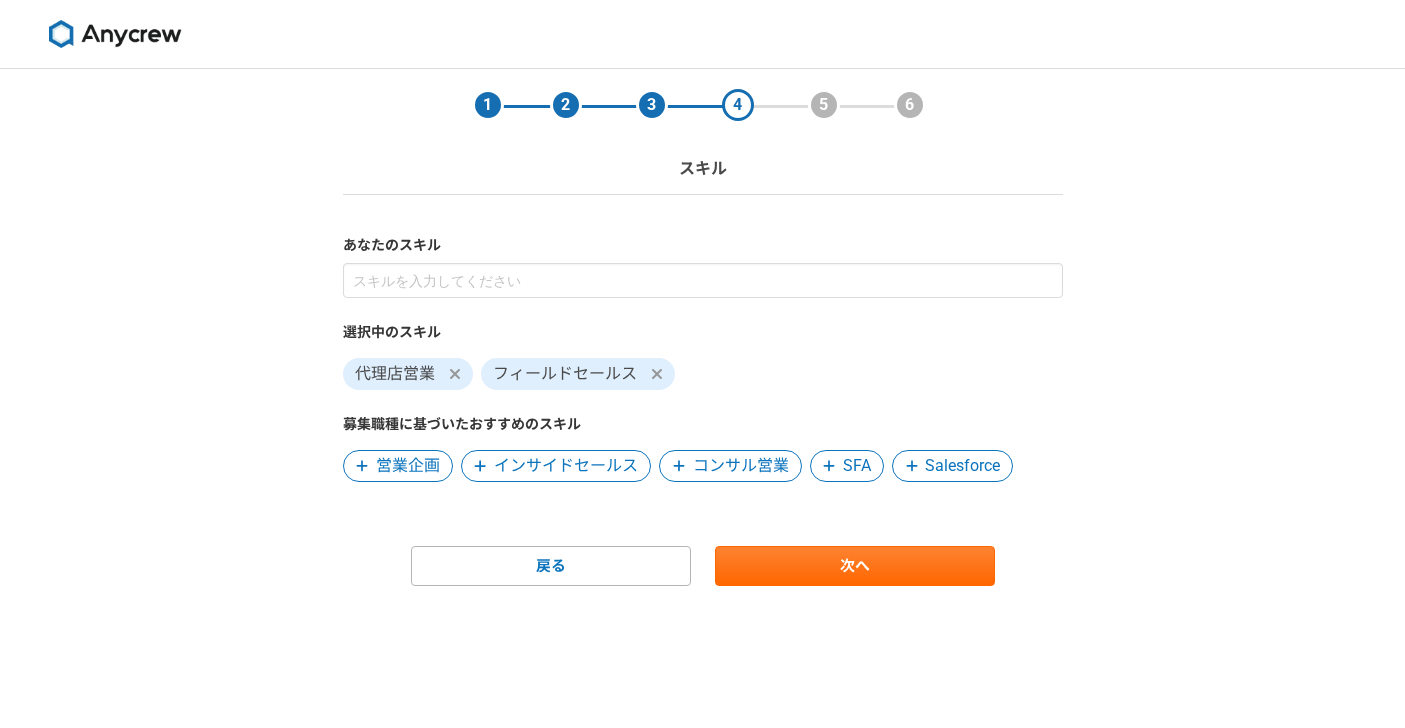 click on "コンサル営業" at bounding box center (741, 466) 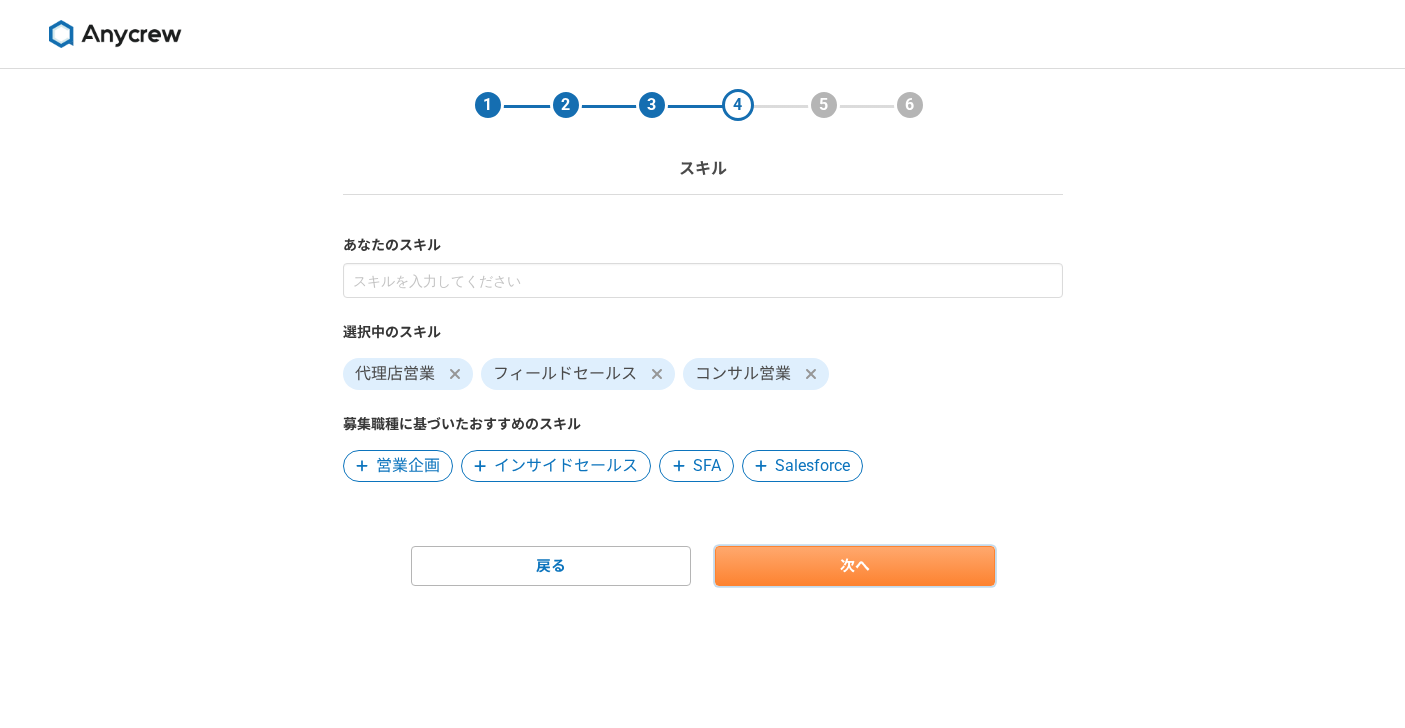 click on "次へ" at bounding box center (855, 566) 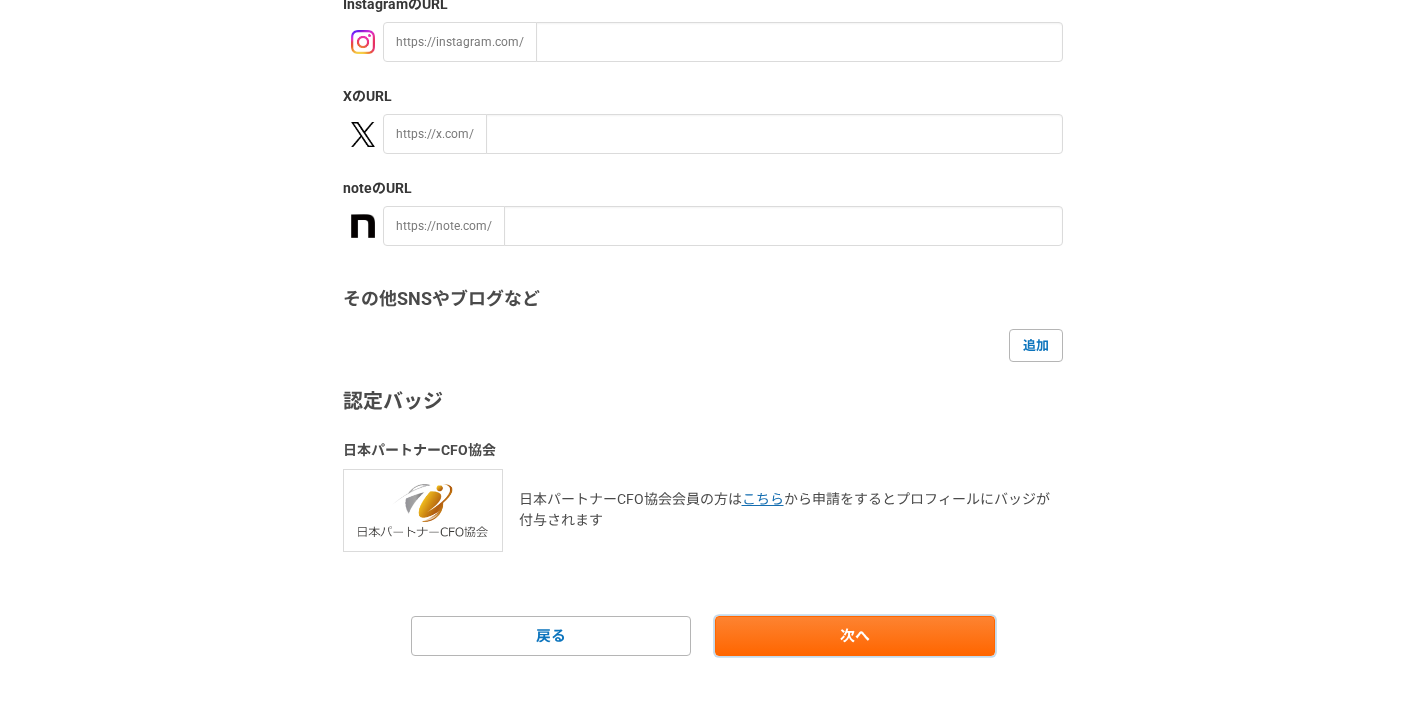 scroll, scrollTop: 371, scrollLeft: 0, axis: vertical 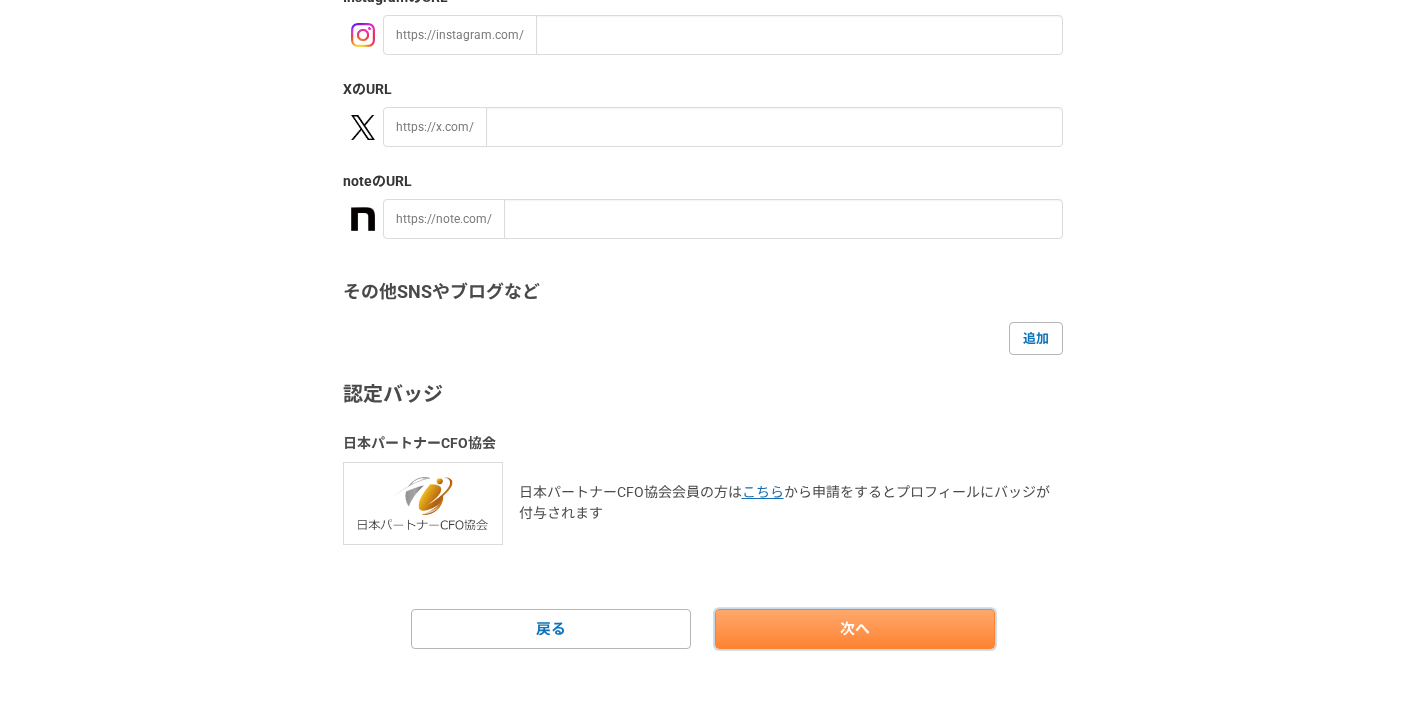 click on "次へ" at bounding box center (855, 629) 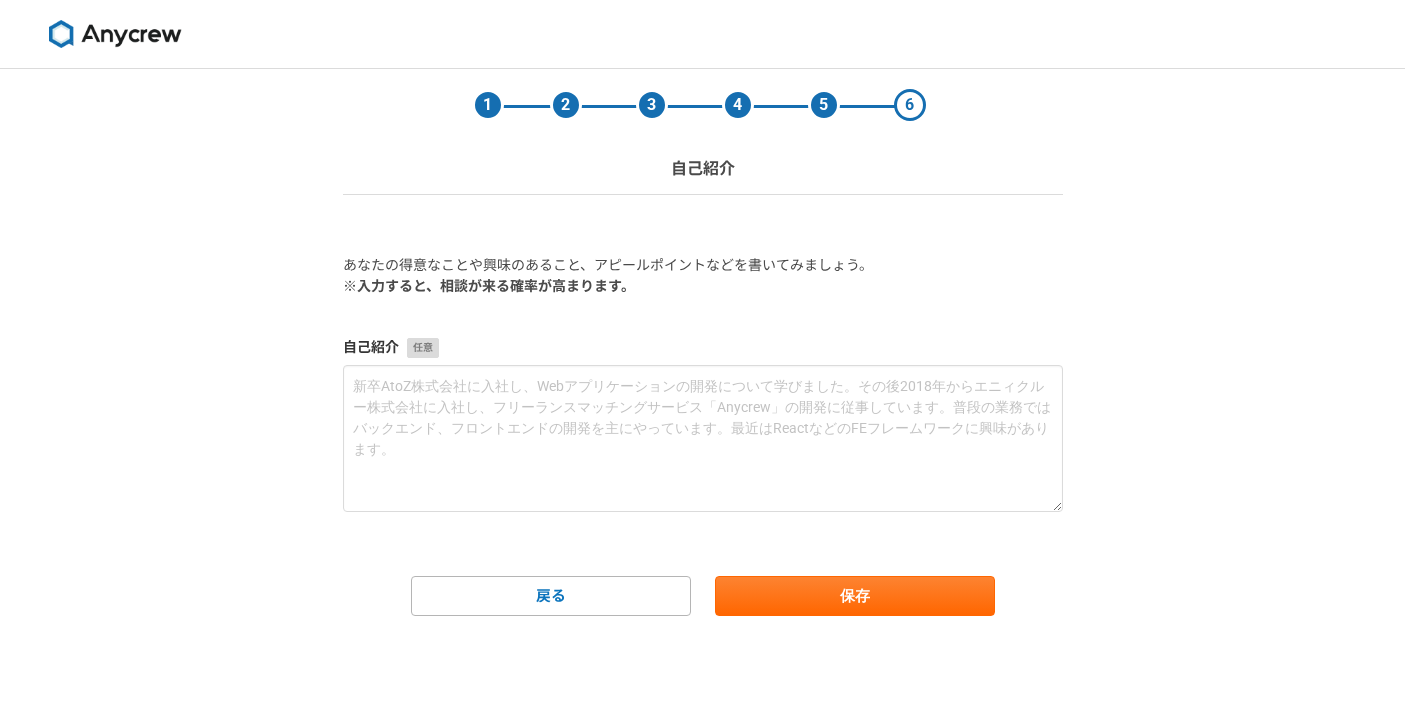 scroll, scrollTop: 0, scrollLeft: 0, axis: both 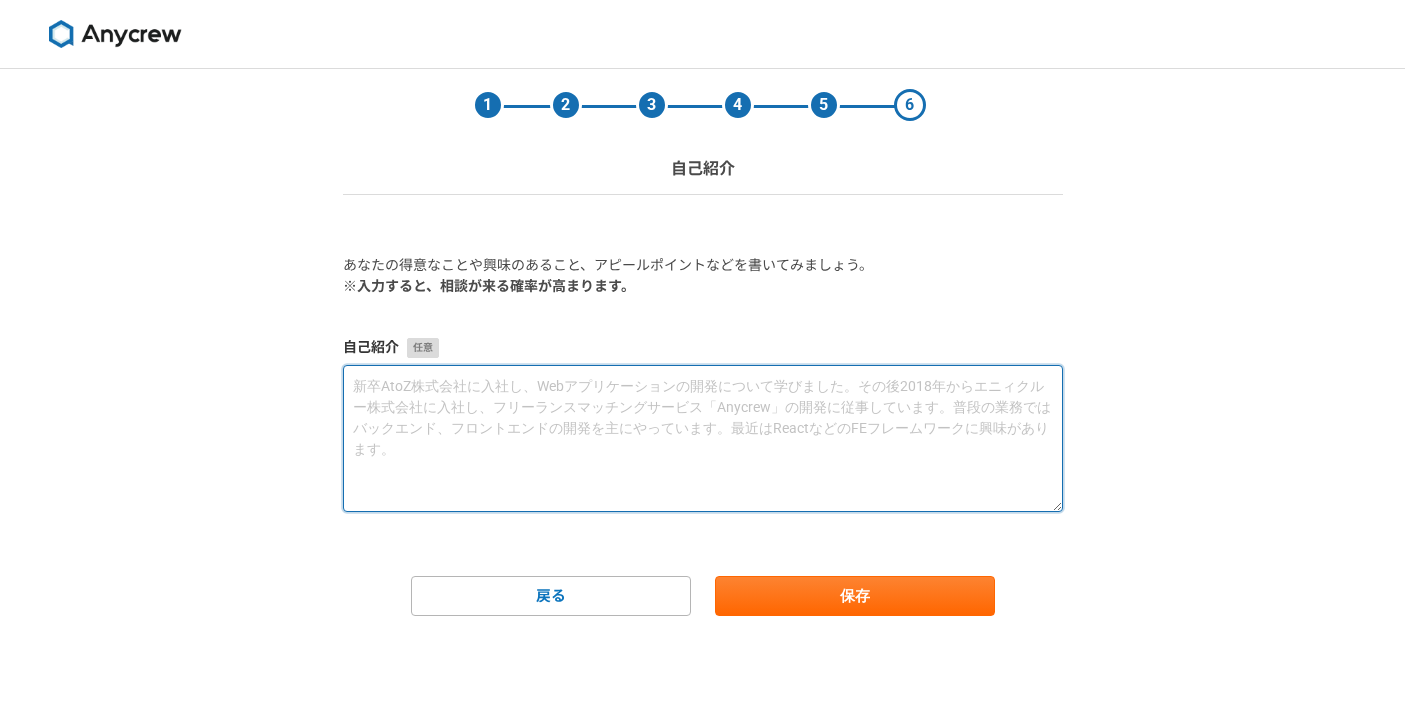 click at bounding box center [703, 438] 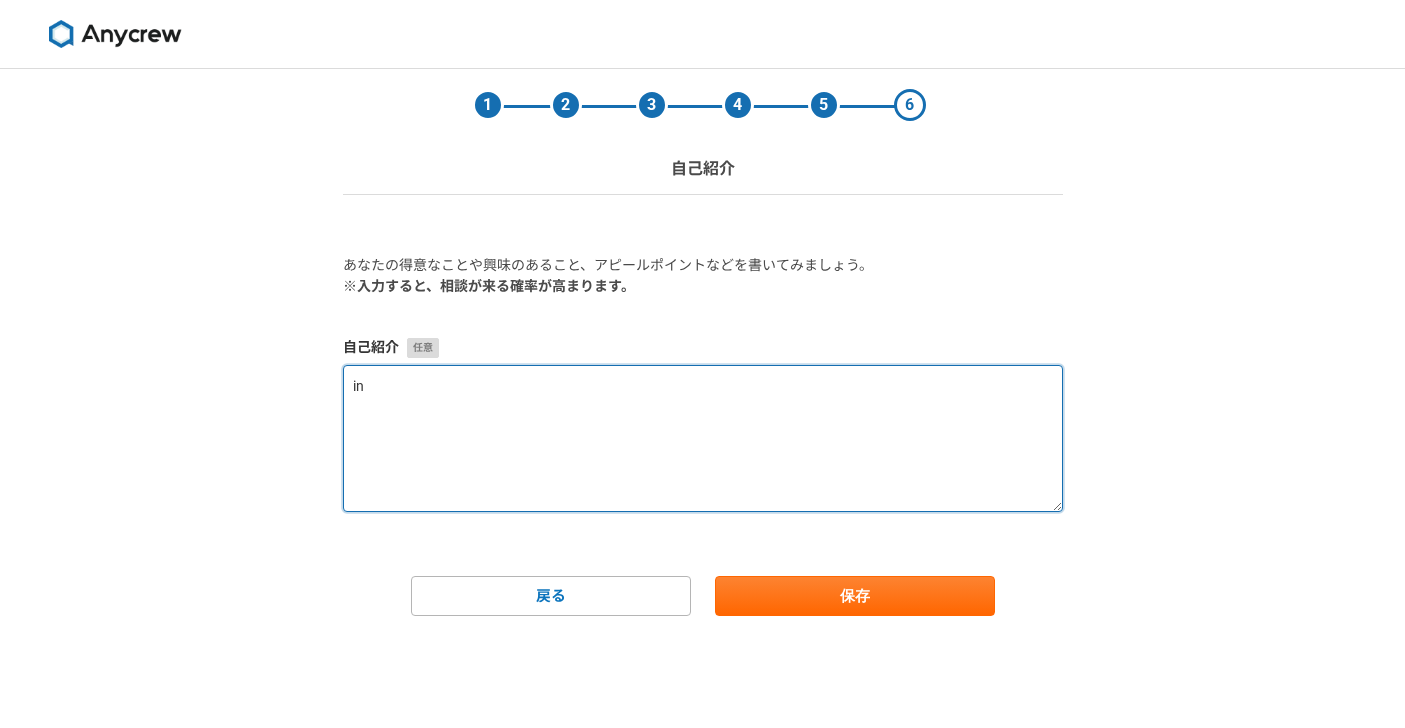 type on "i" 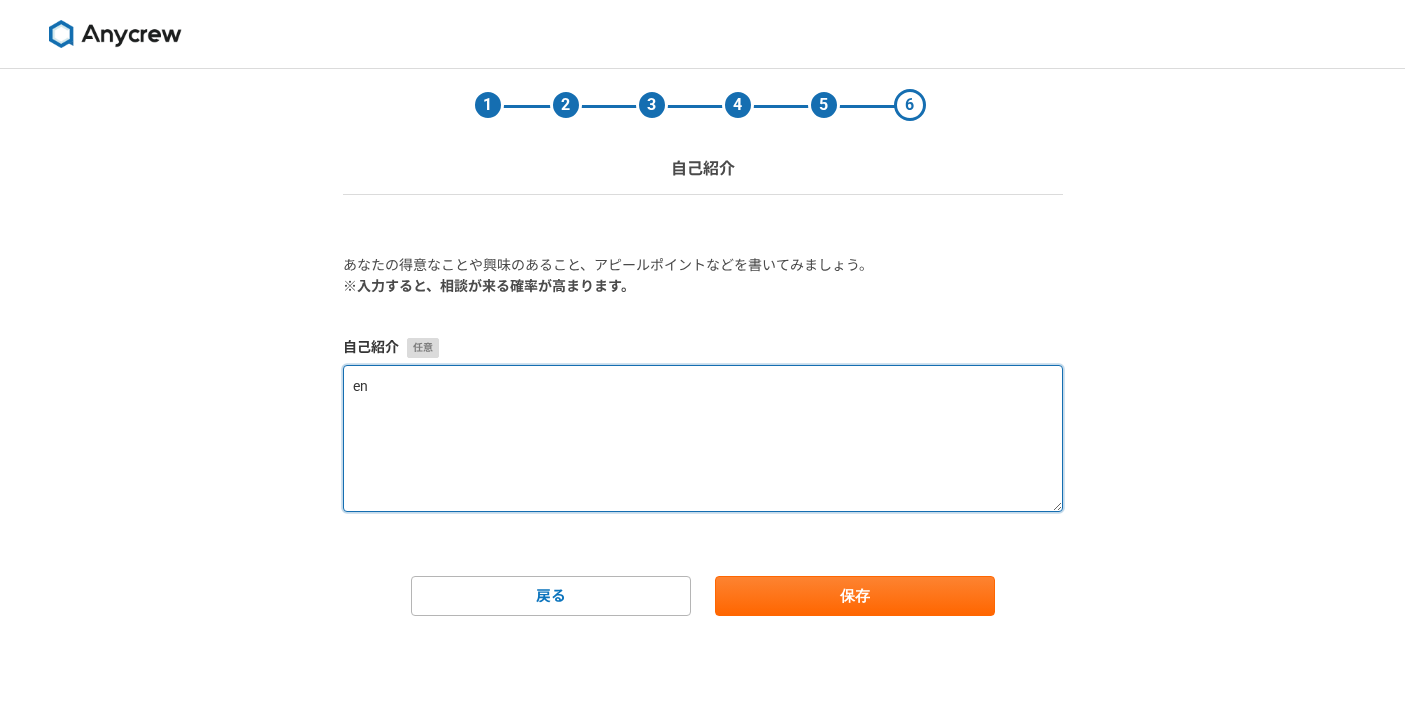 type on "e" 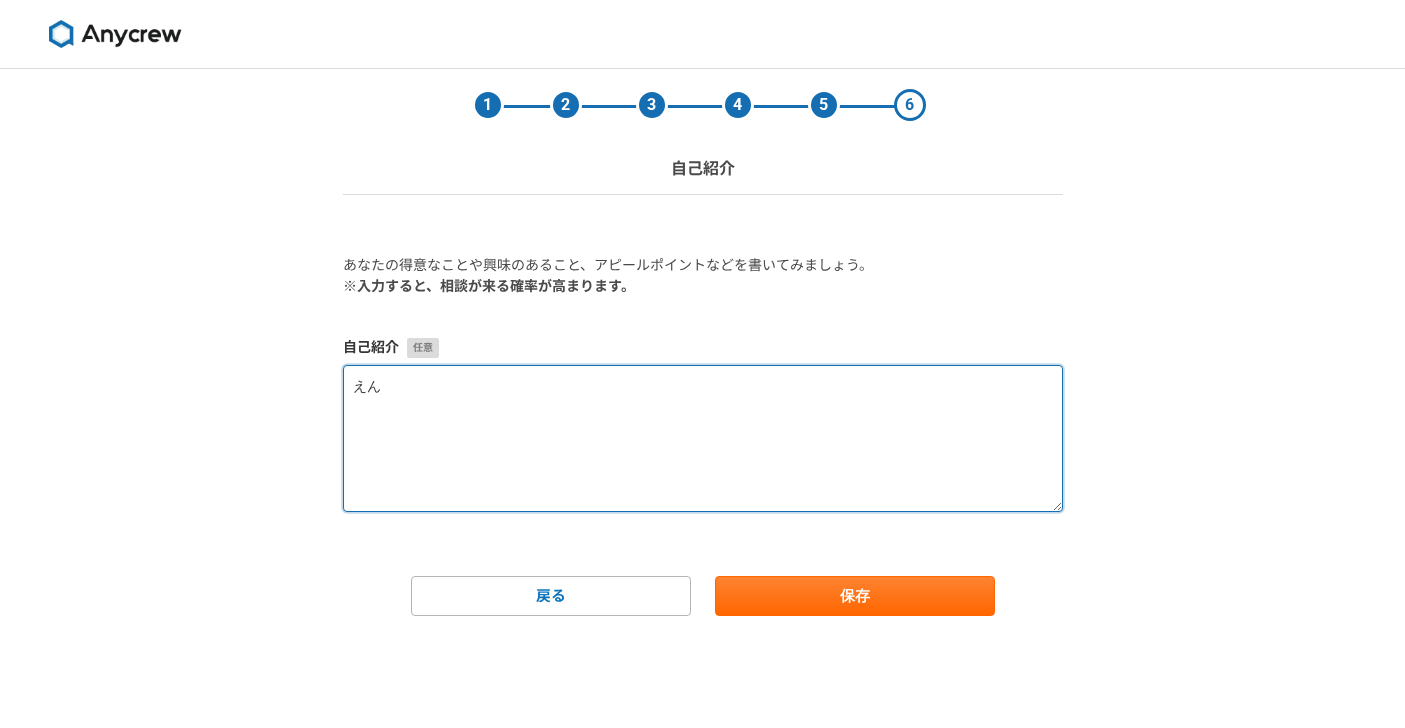 type on "え" 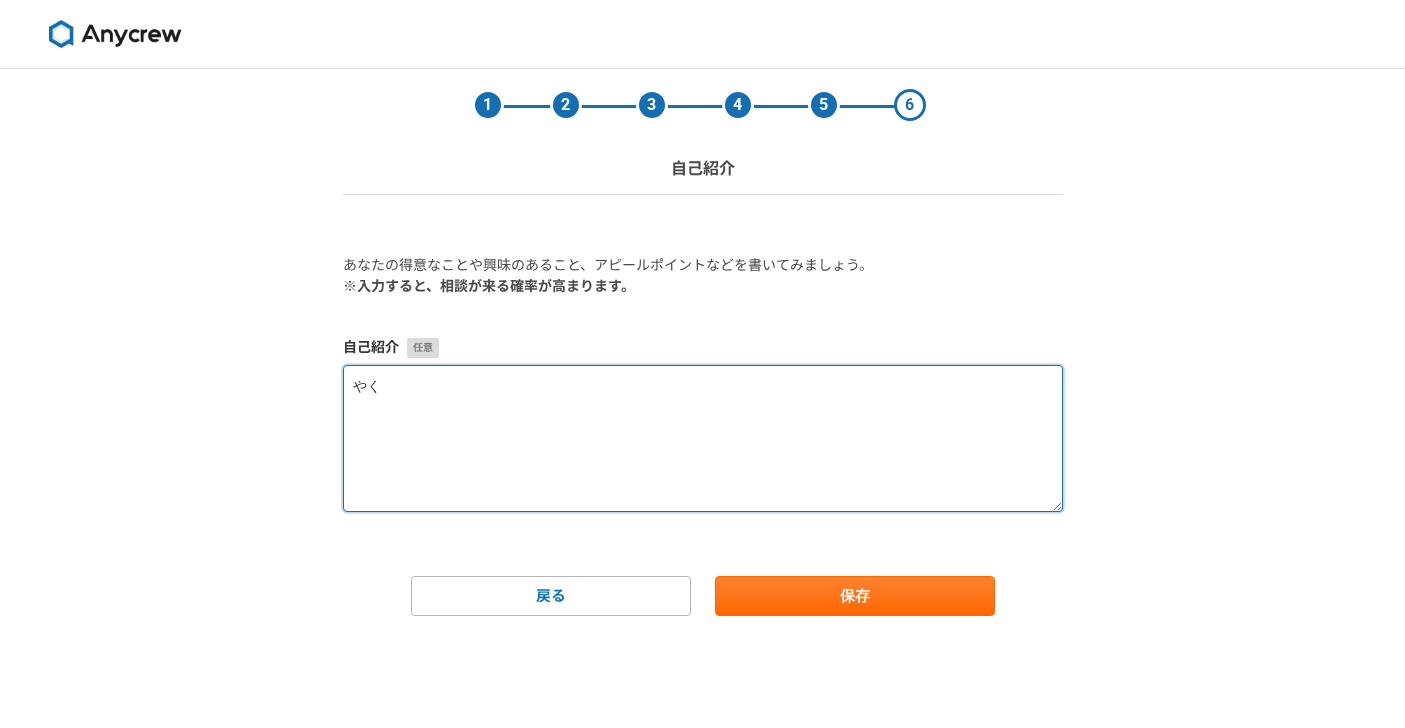 type on "役" 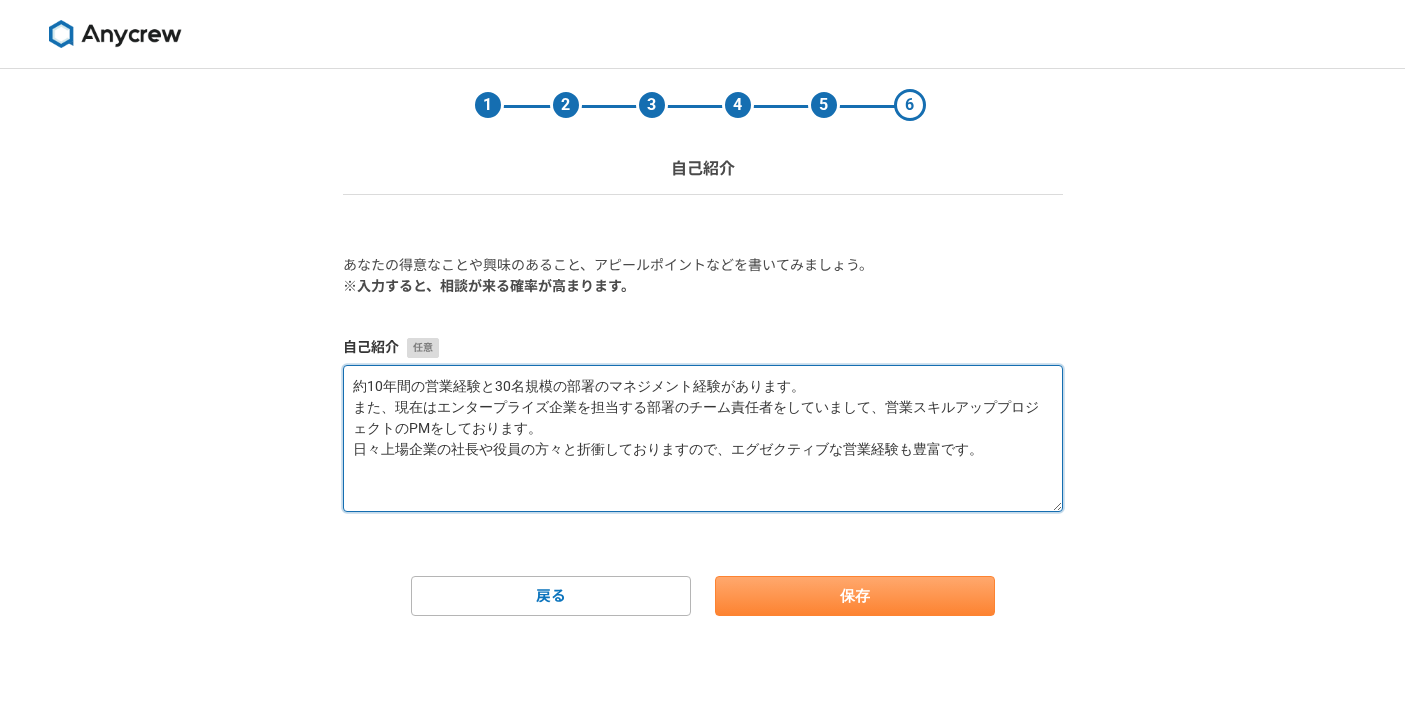 type on "約10年間の営業経験と30名規模の部署のマネジメント経験があります。
また、現在はエンタープライズ企業を担当する部署のチーム責任者をしていまして、営業スキルアッププロジェクトのPMをしております。
日々上場企業の社長や役員の方々と折衝しておりますので、エグゼクティブな営業経験も豊富です。" 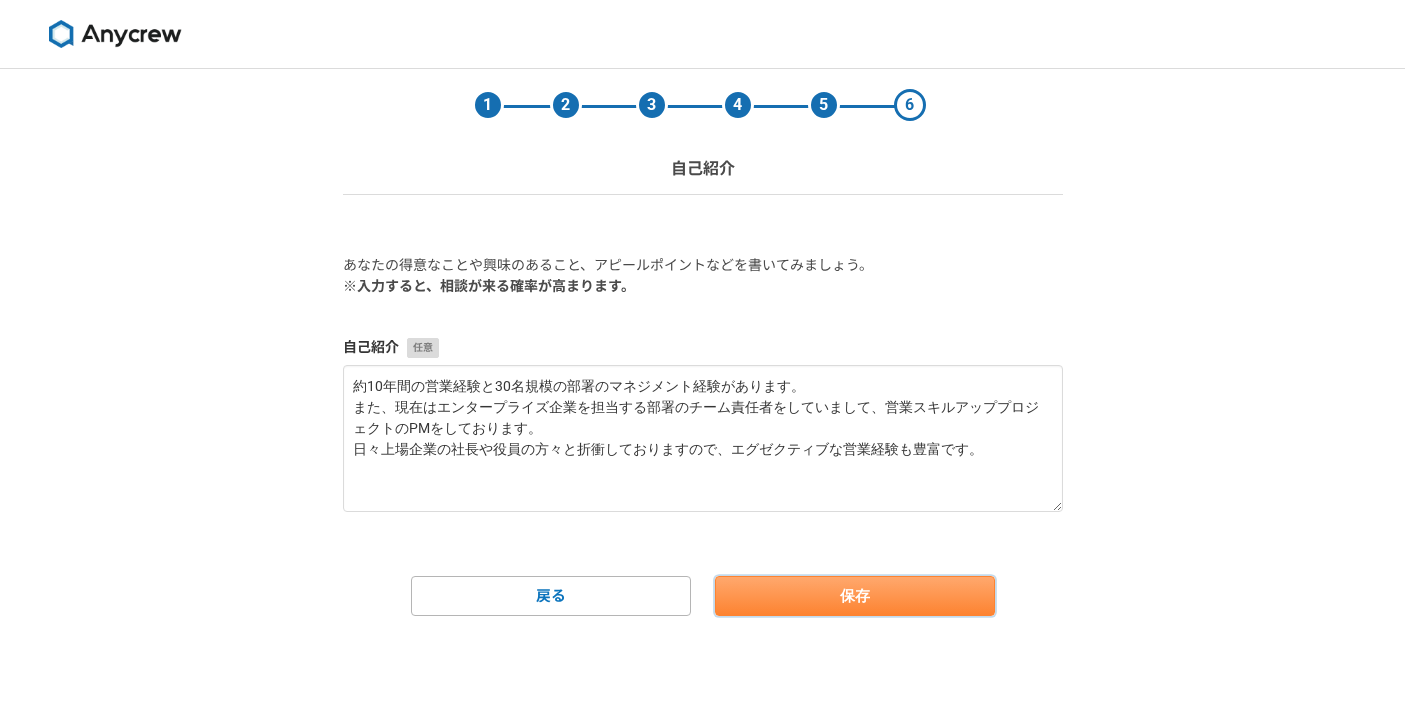 click on "保存" at bounding box center [855, 596] 